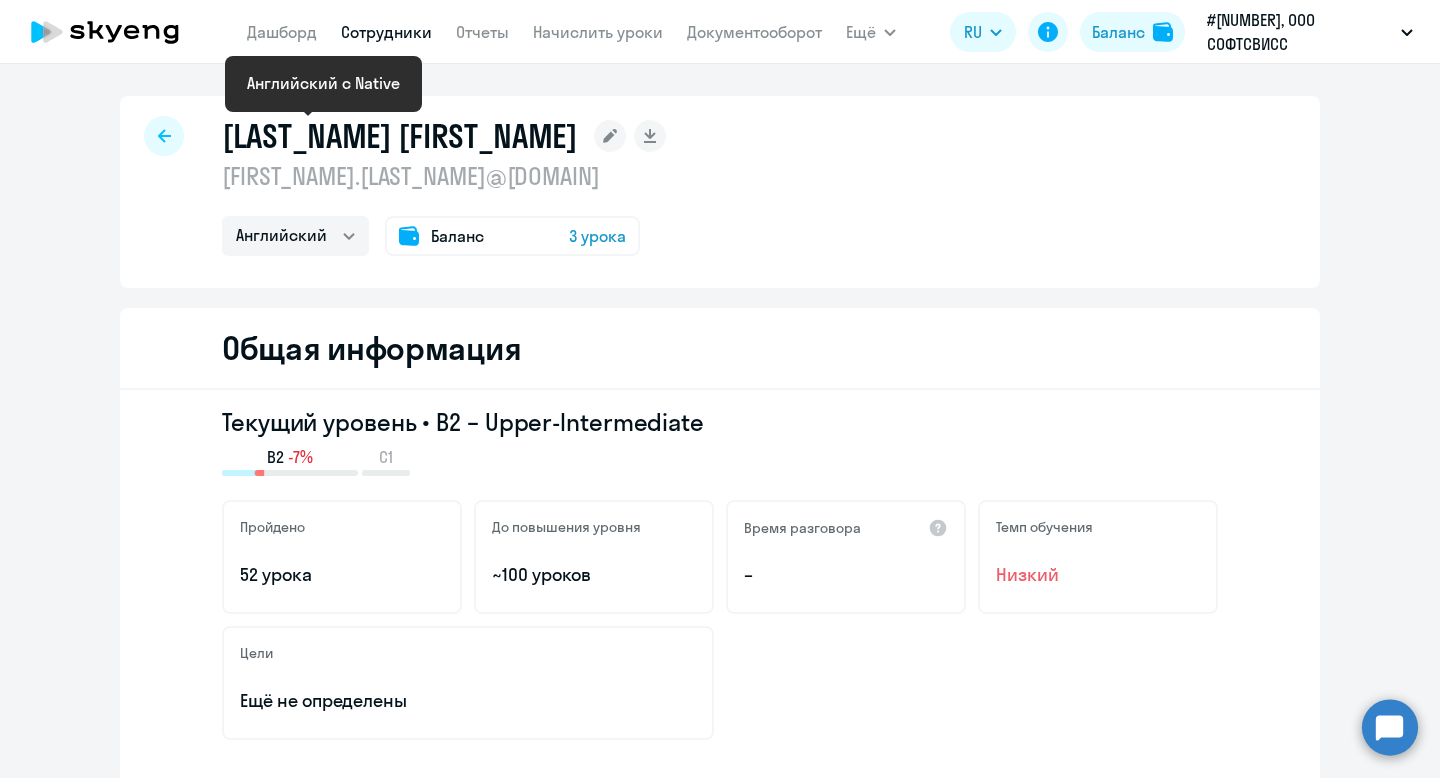select on "english" 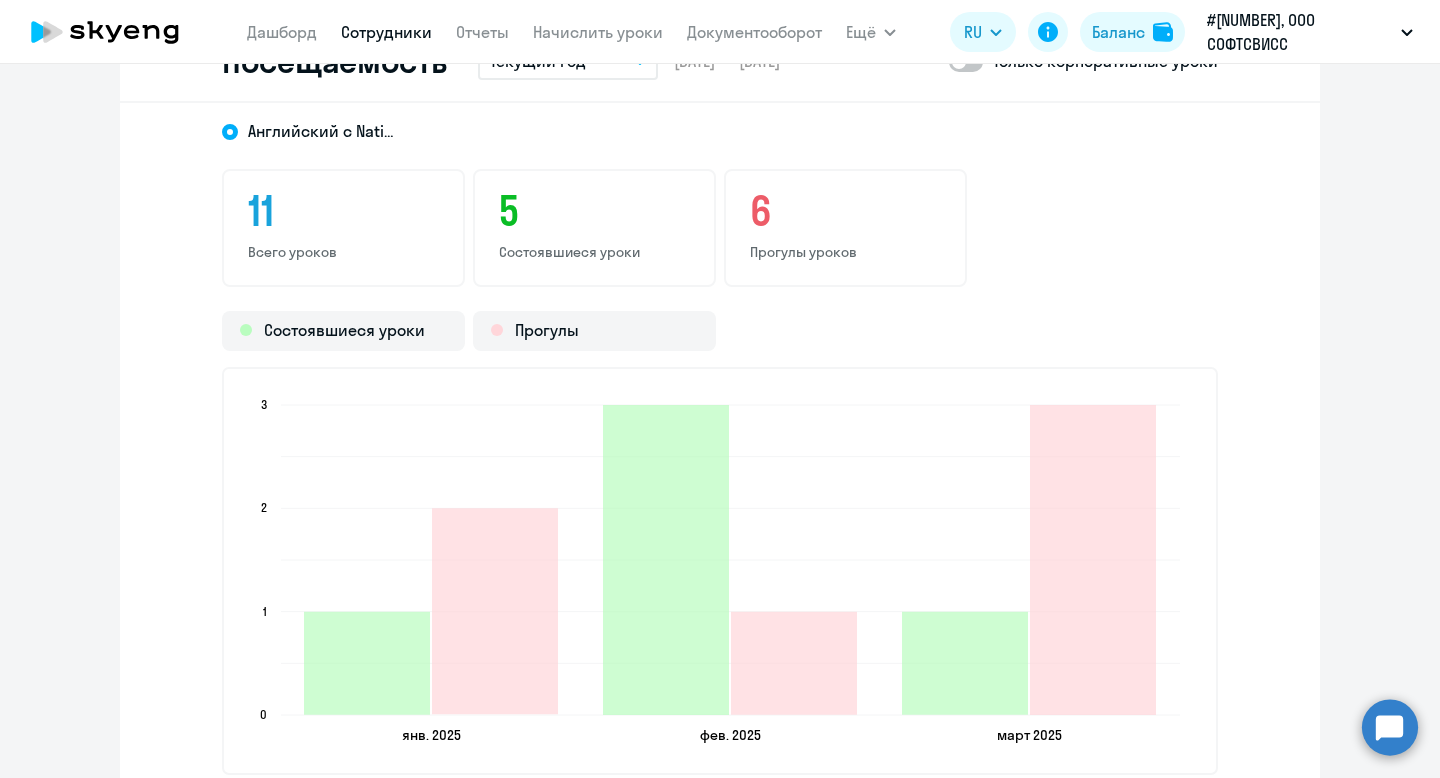 click on "Сотрудники" at bounding box center (386, 32) 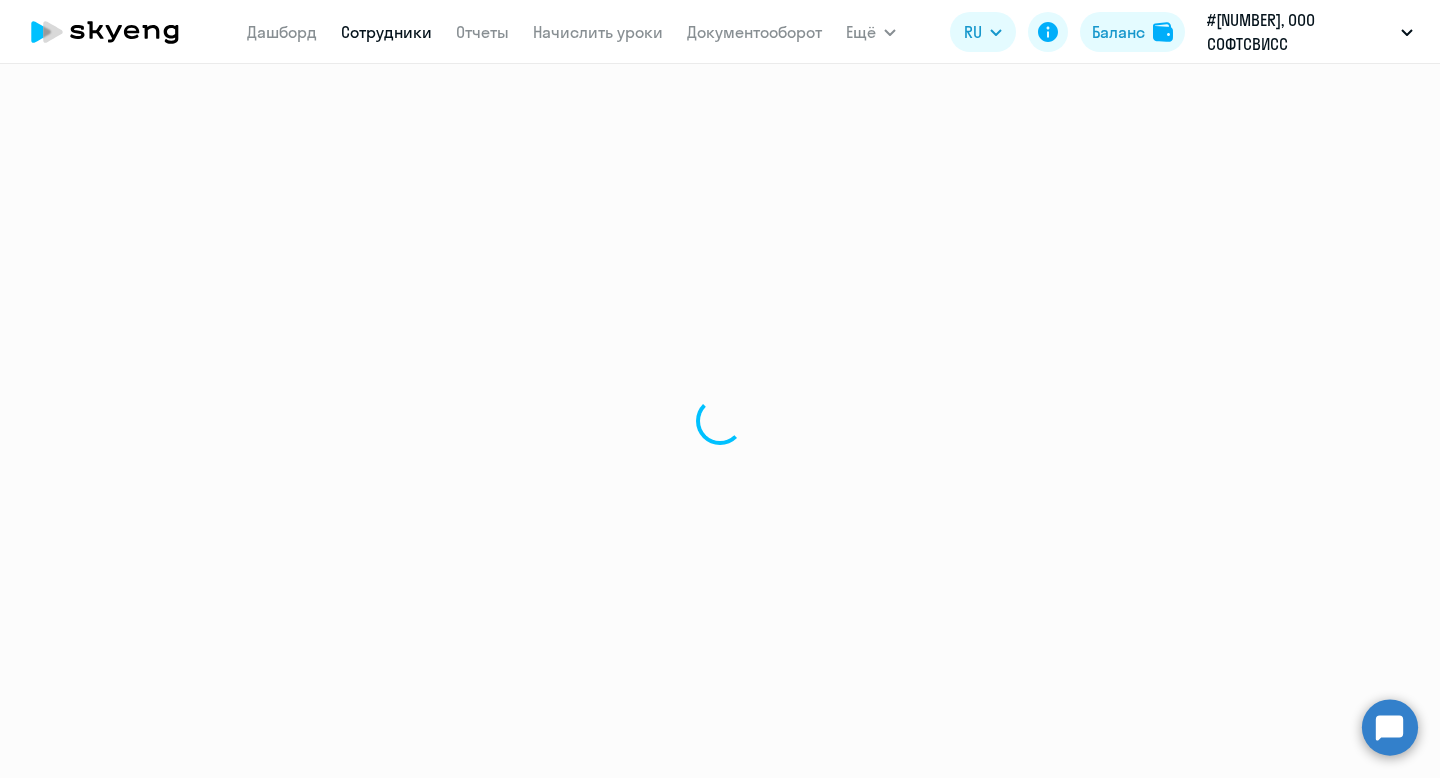 scroll, scrollTop: 0, scrollLeft: 0, axis: both 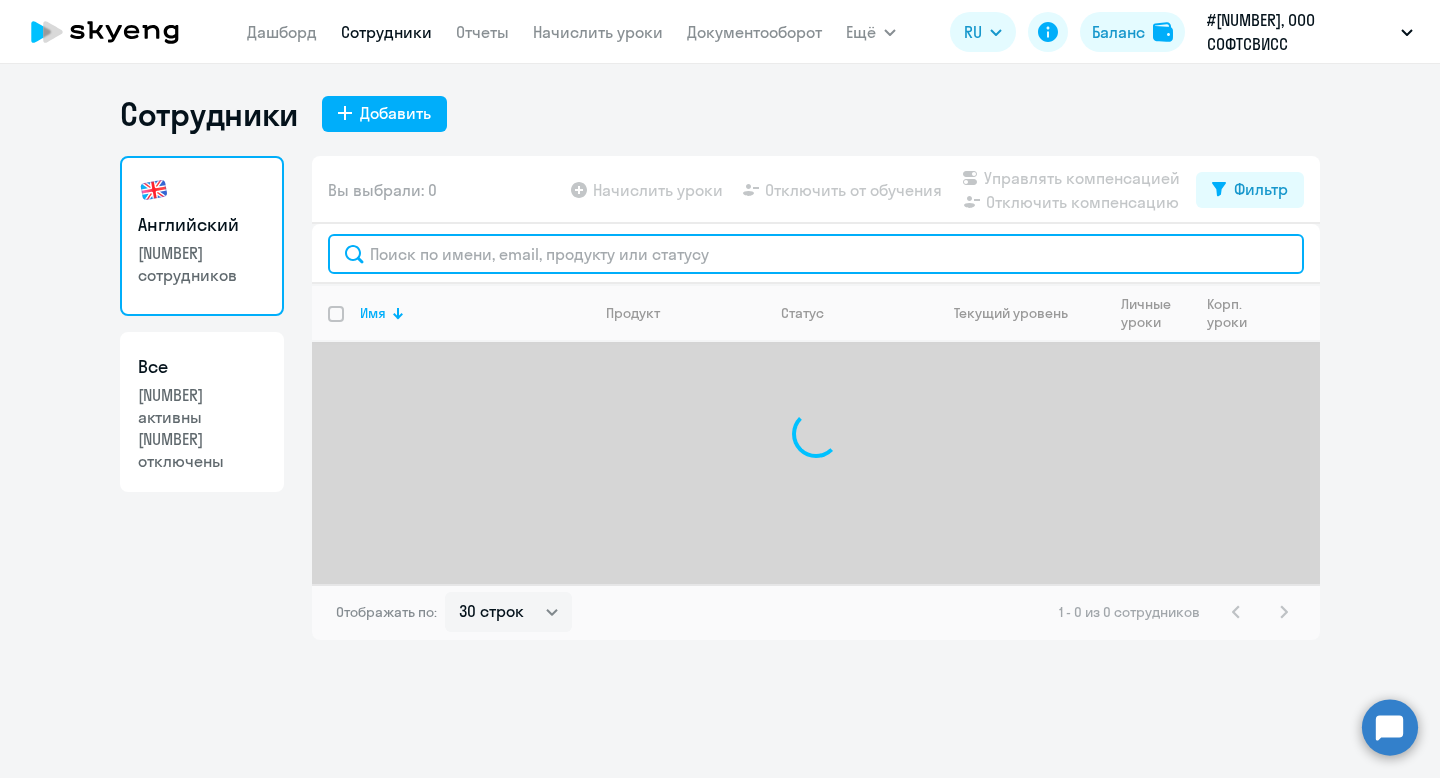 click 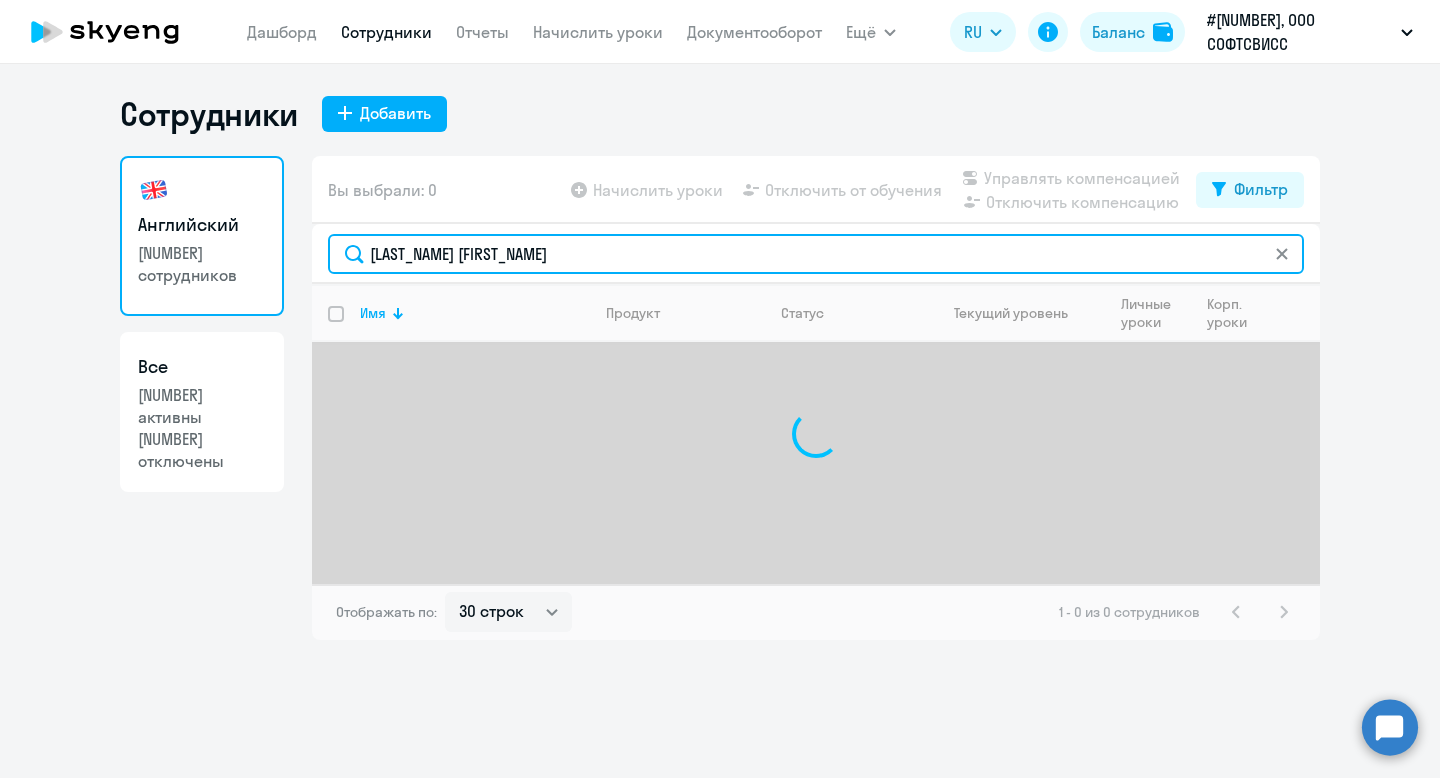 click on "[LAST_NAME] [FIRST_NAME]" 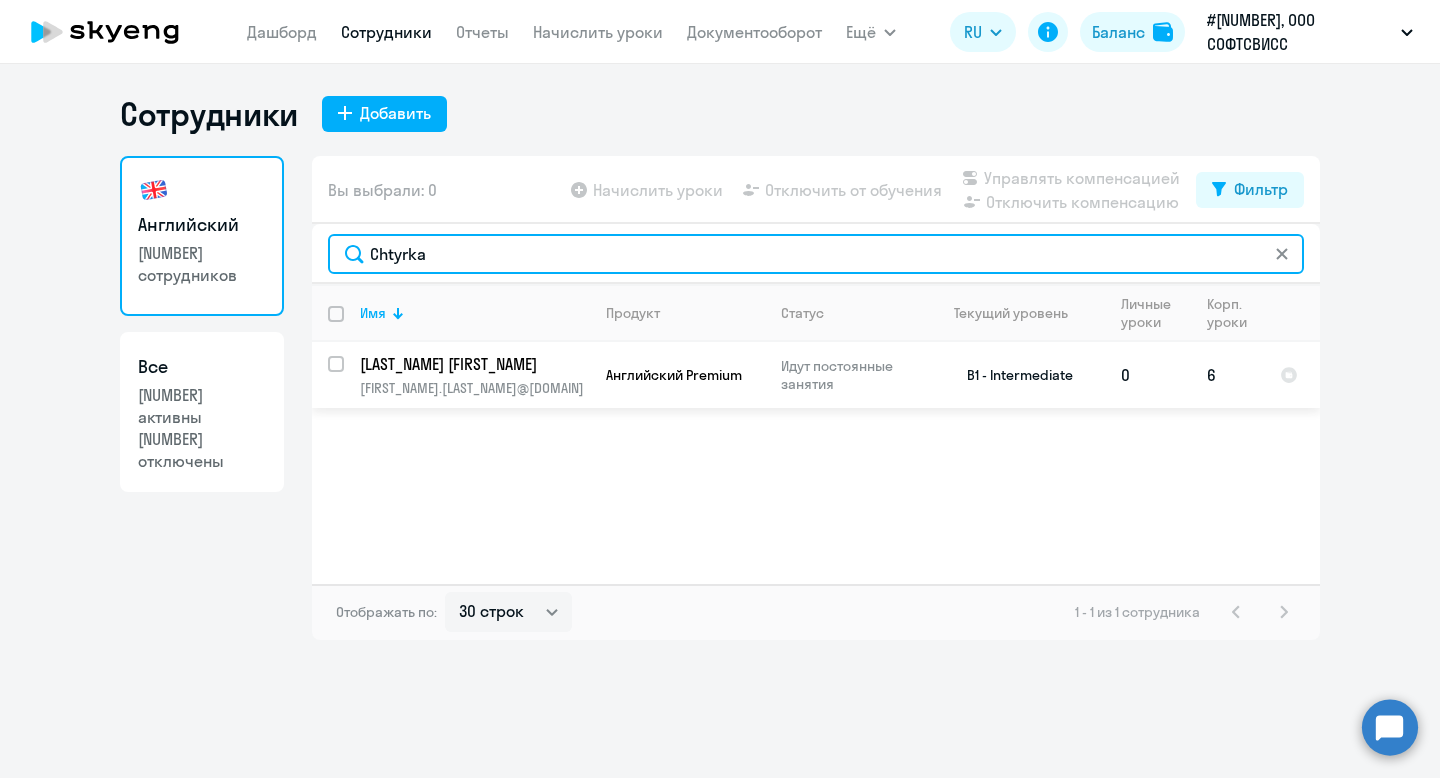 type on "Chtyrka" 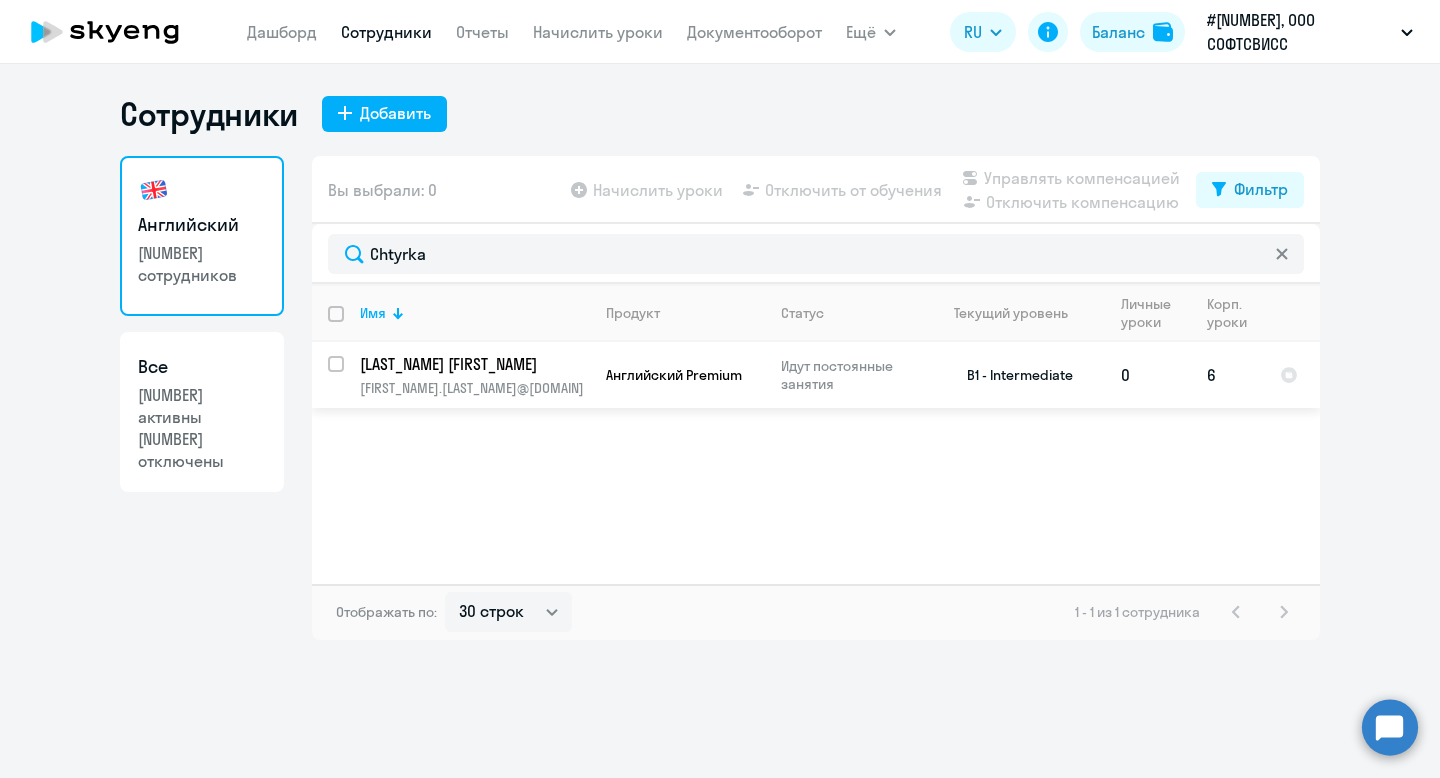 click on "[LAST_NAME] [FIRST_NAME]" 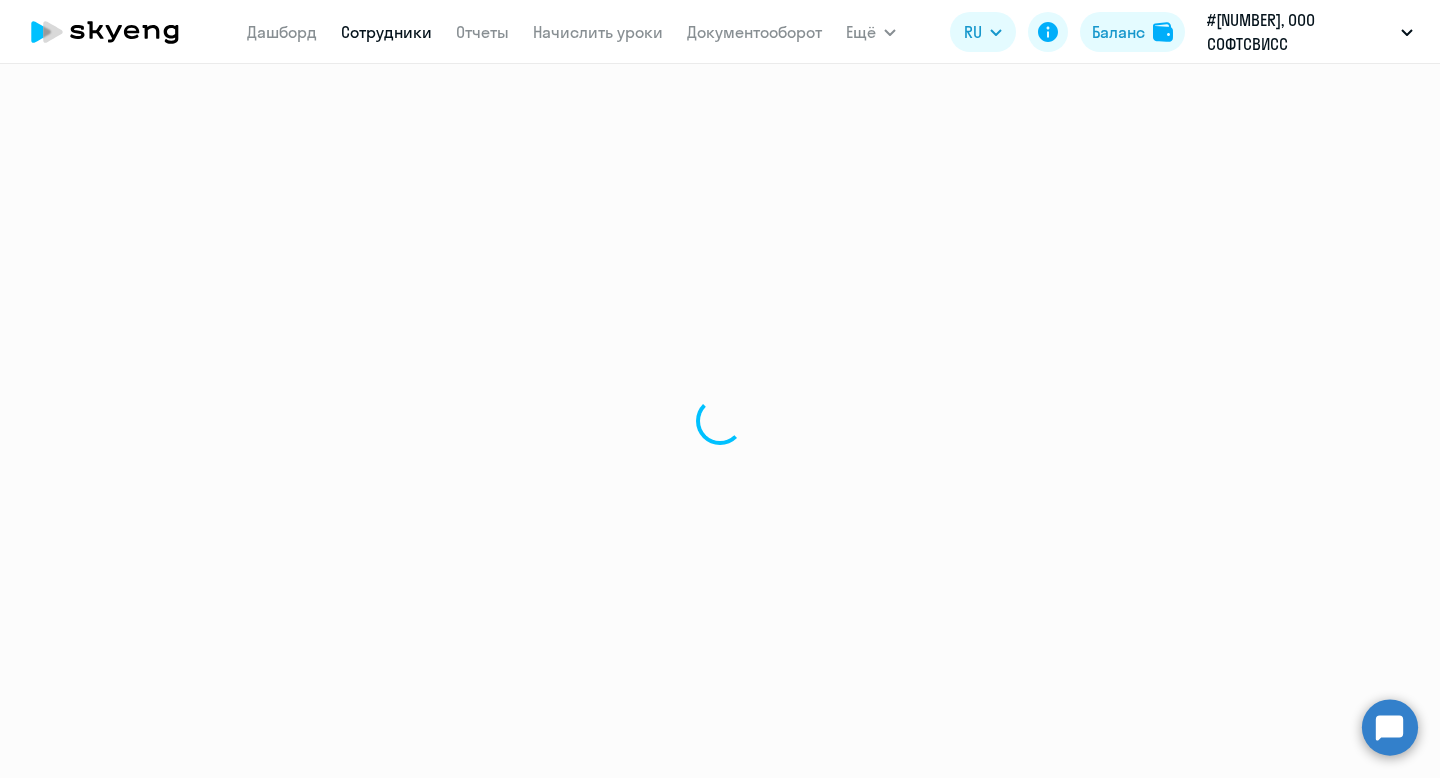 select on "english" 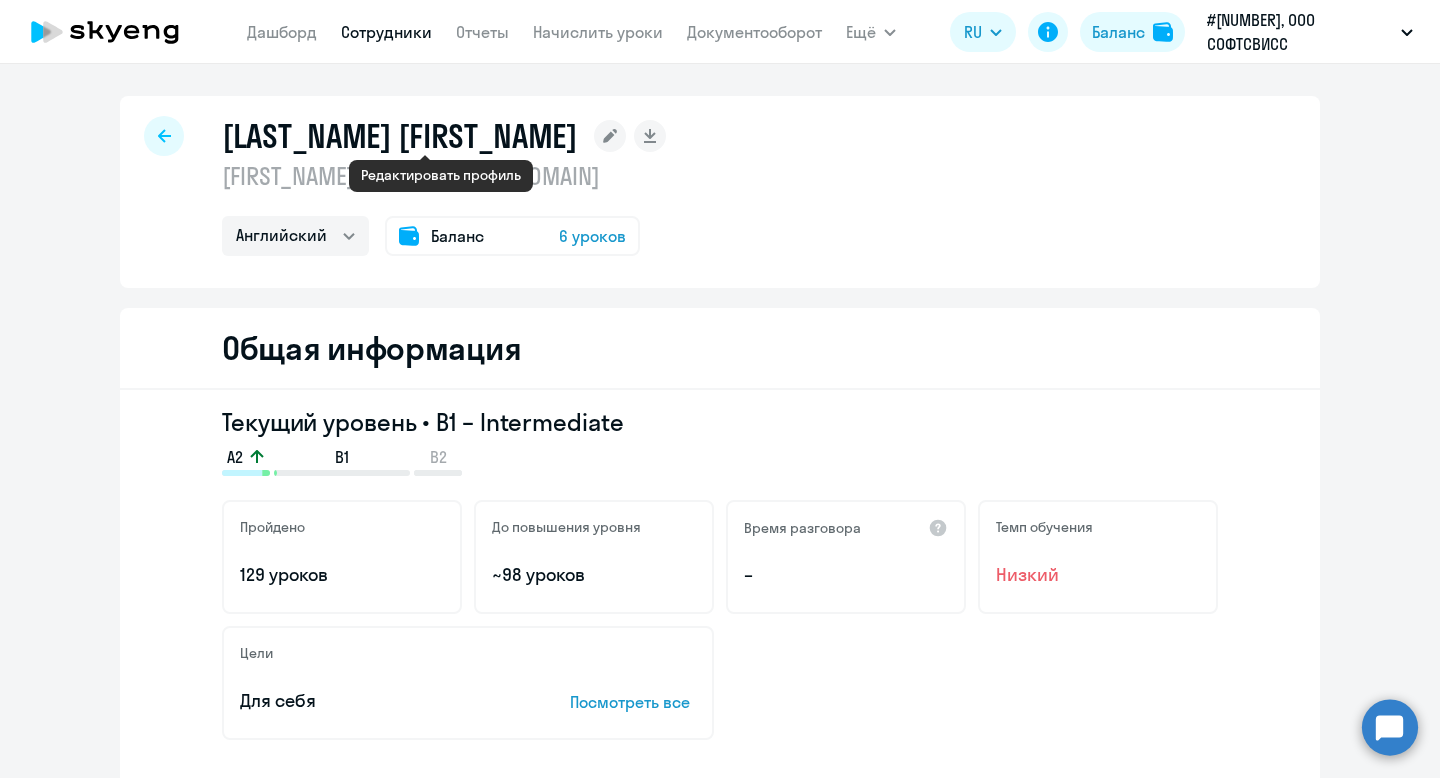click 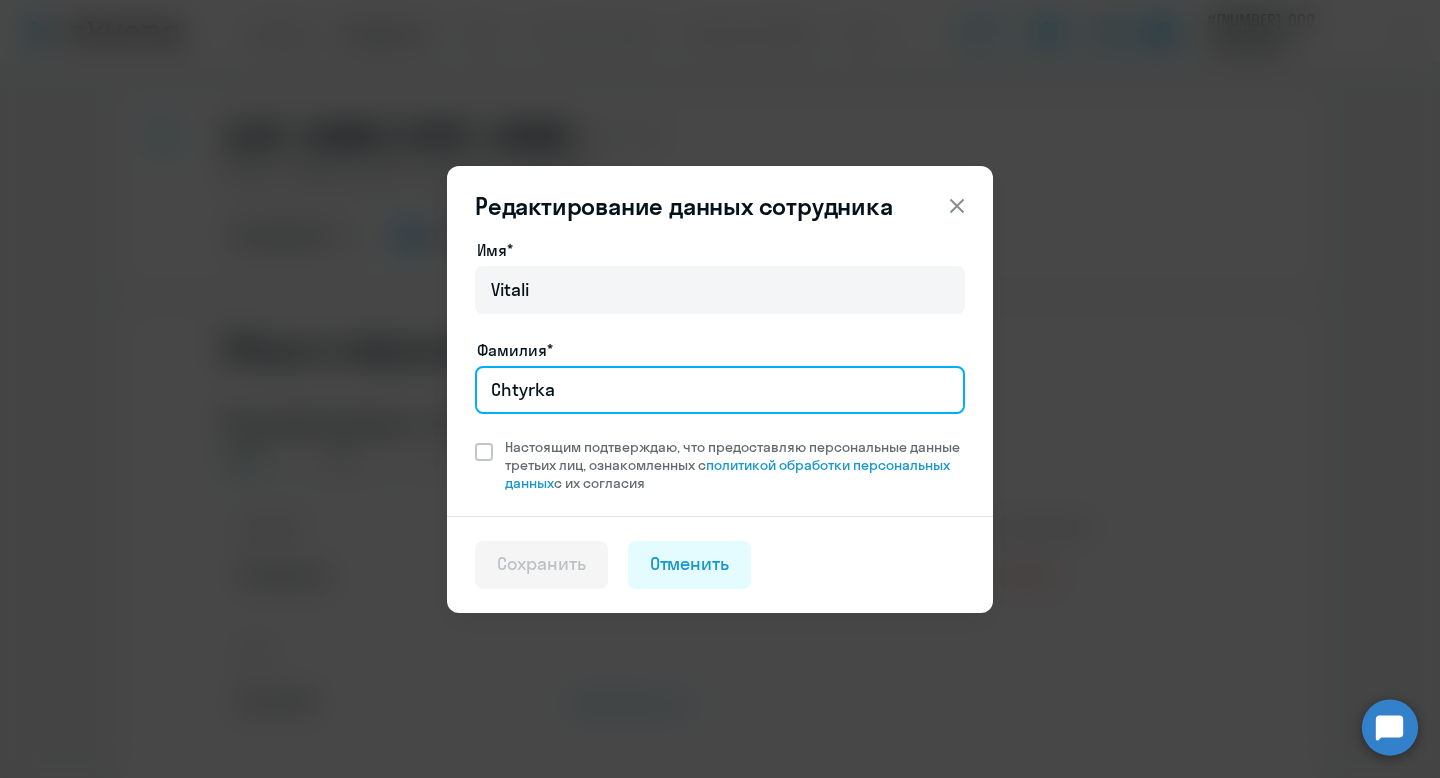 click on "Chtyrka" at bounding box center [720, 390] 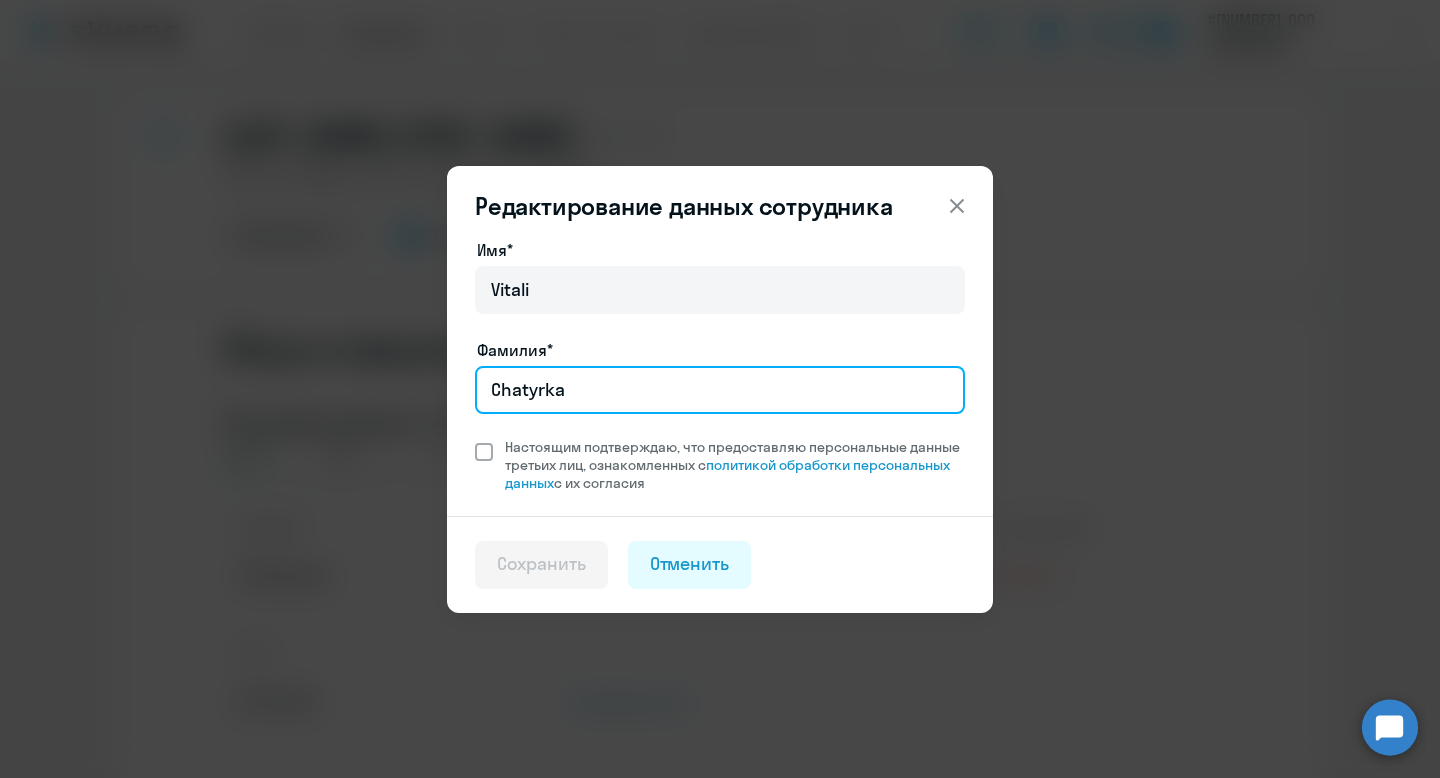 type on "Chatyrka" 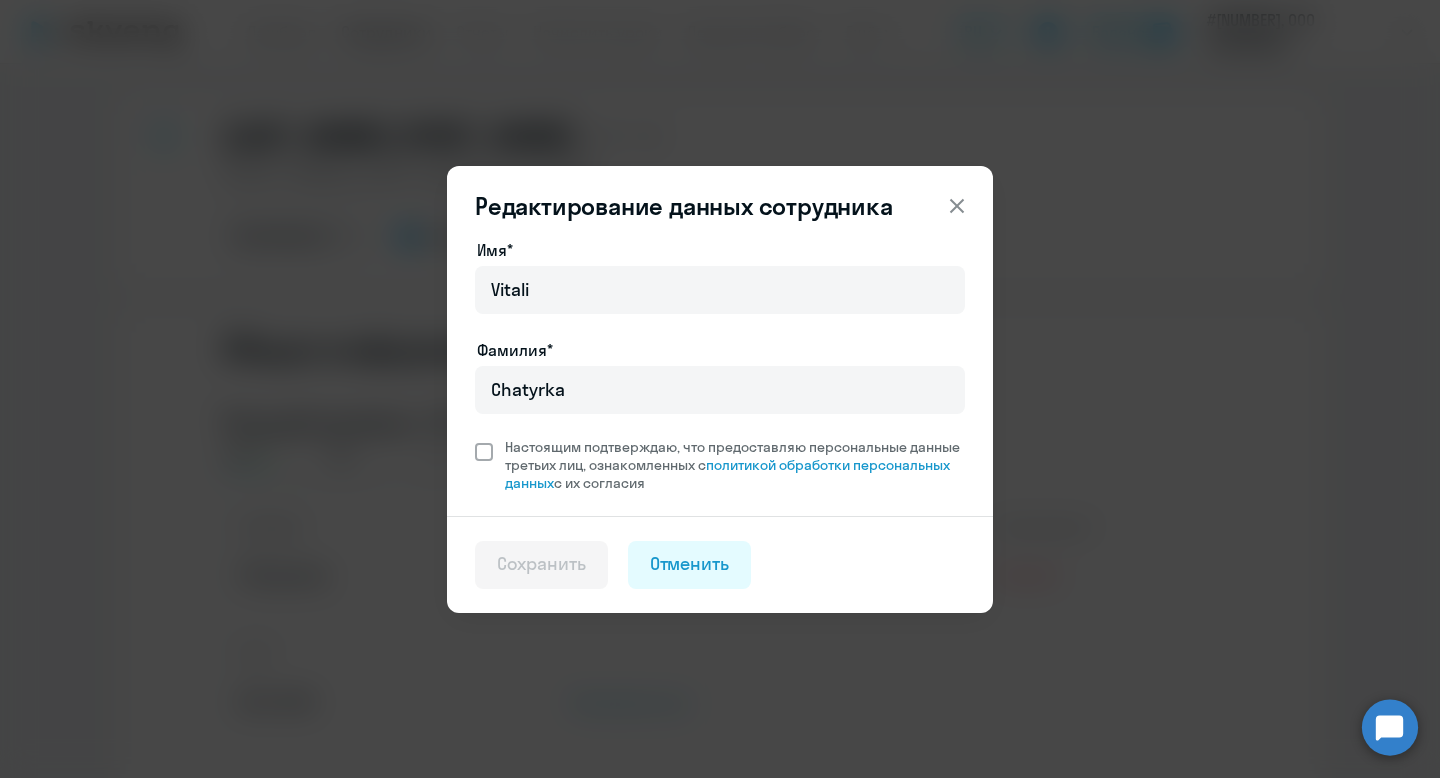 click at bounding box center (484, 452) 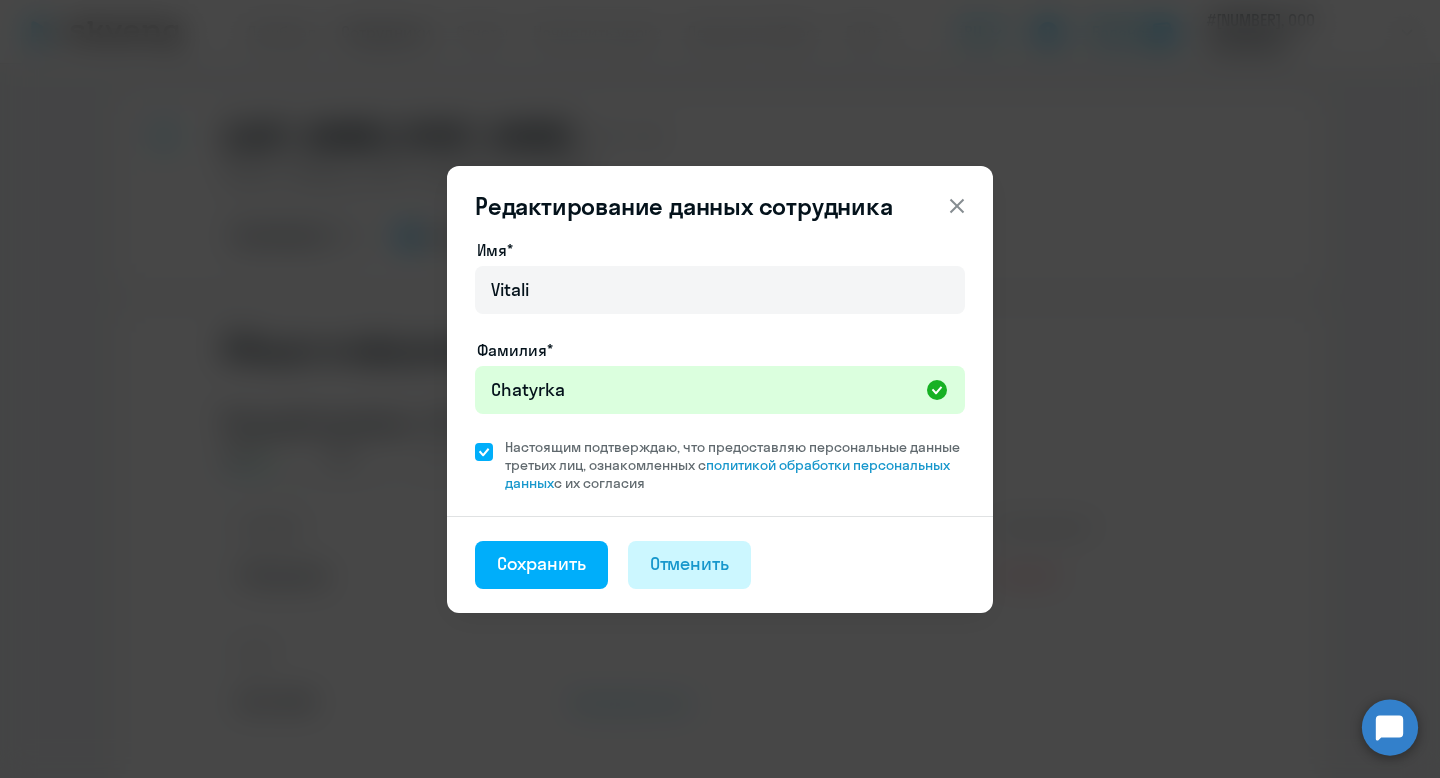 click on "Отменить" at bounding box center (690, 564) 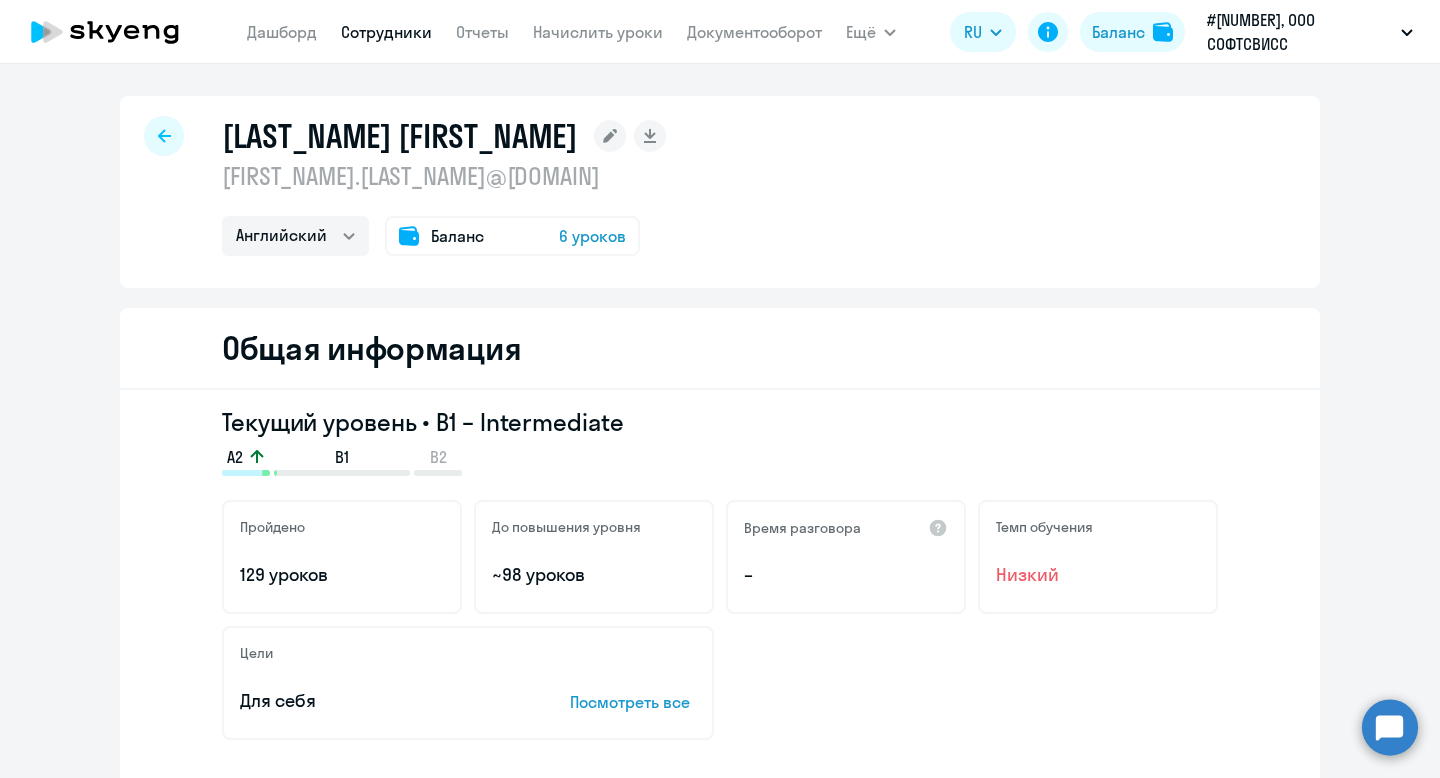 click 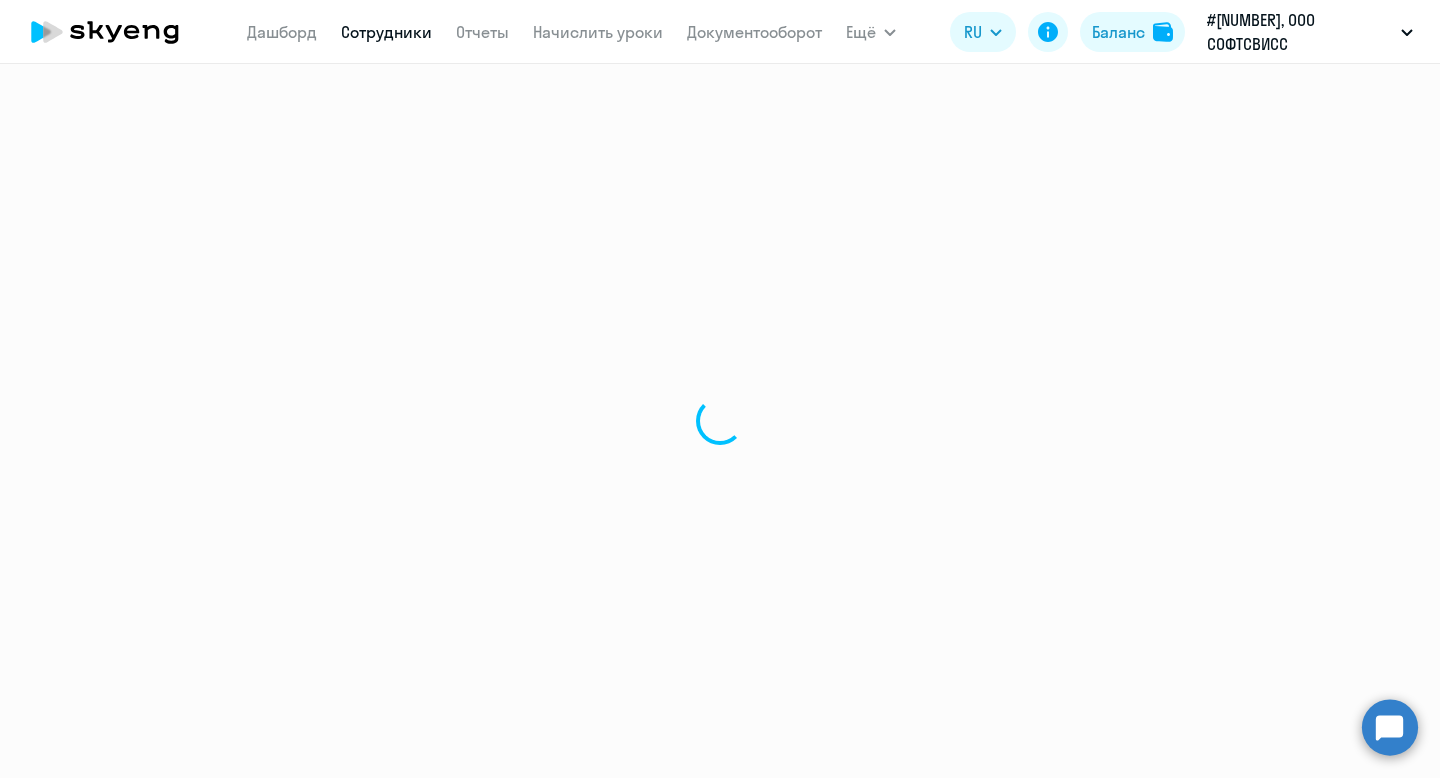 select on "30" 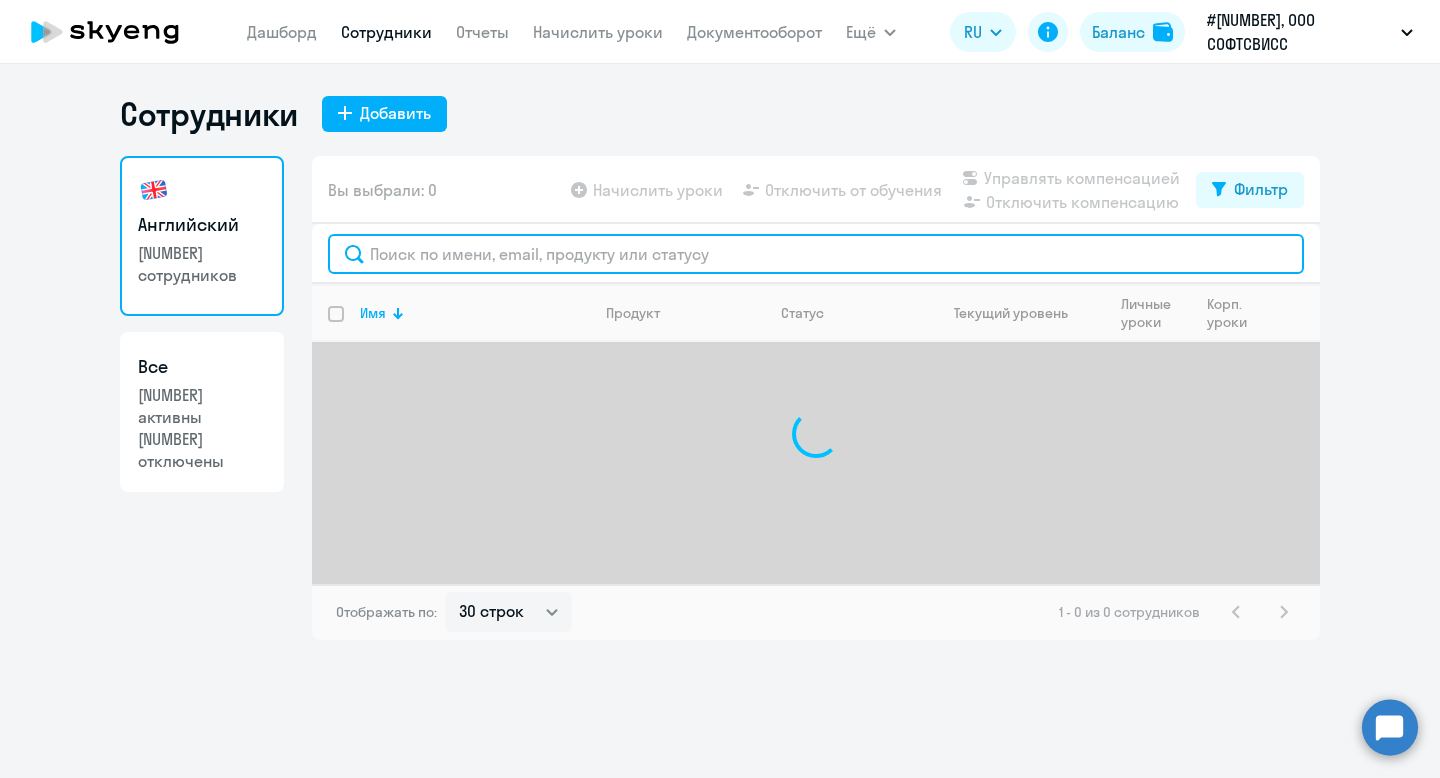 click 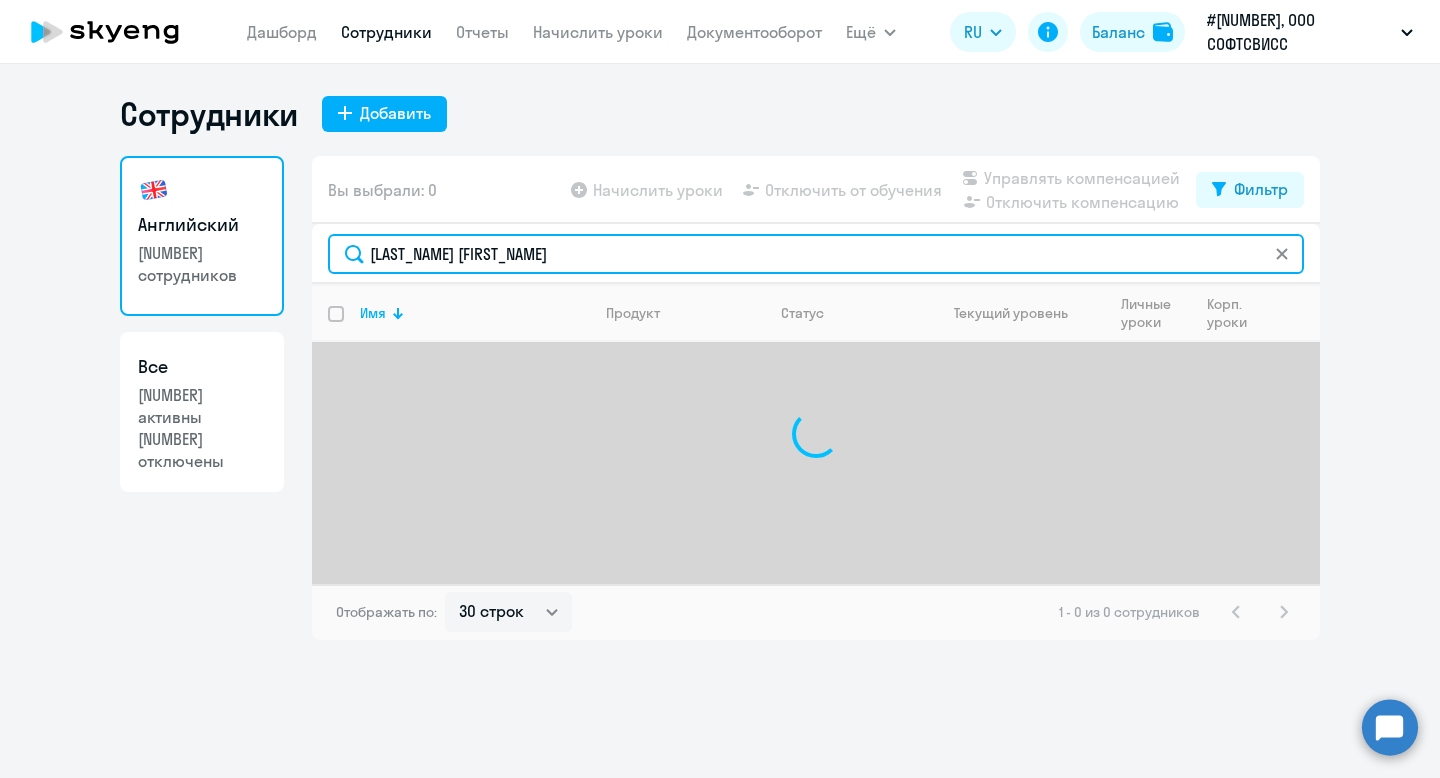 click on "[LAST_NAME] [FIRST_NAME]" 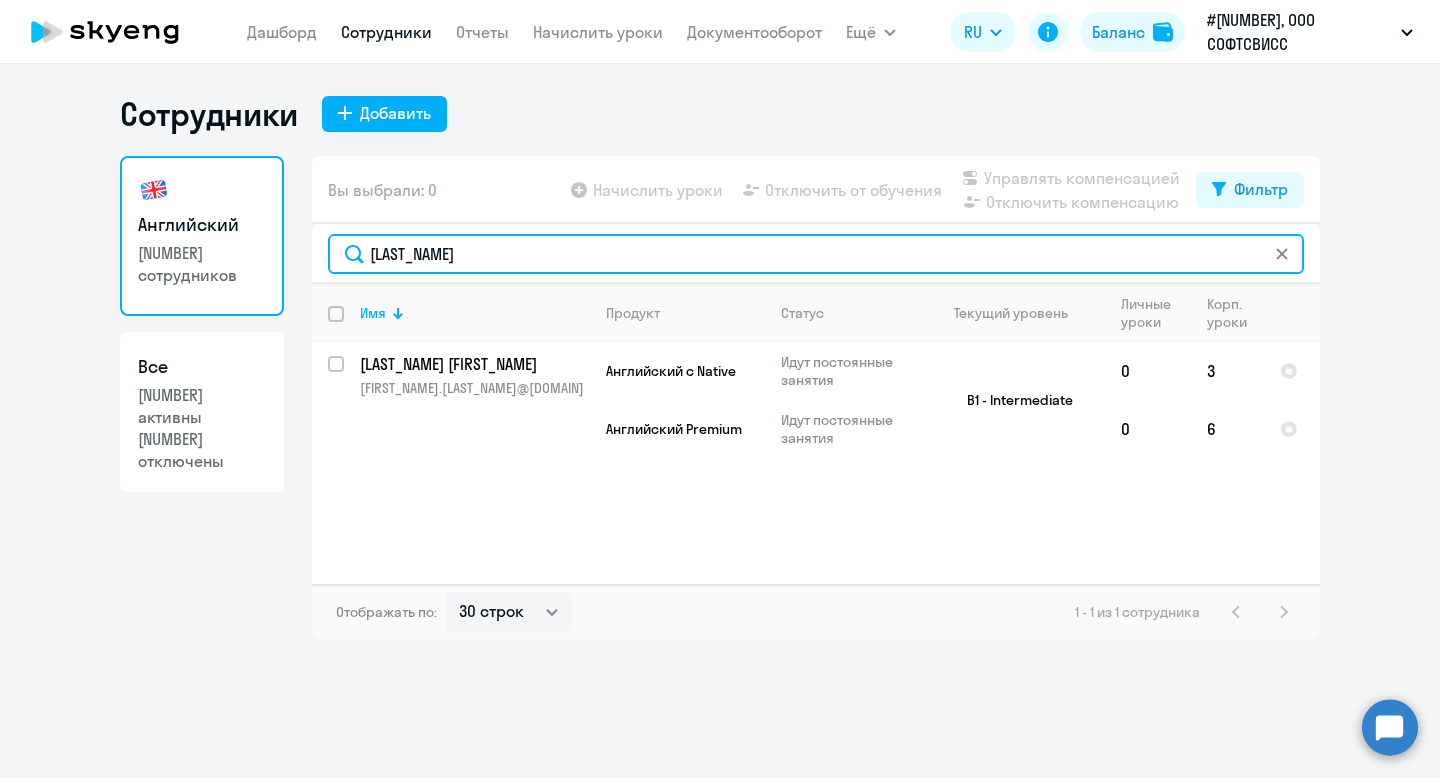 type on "[LAST_NAME]" 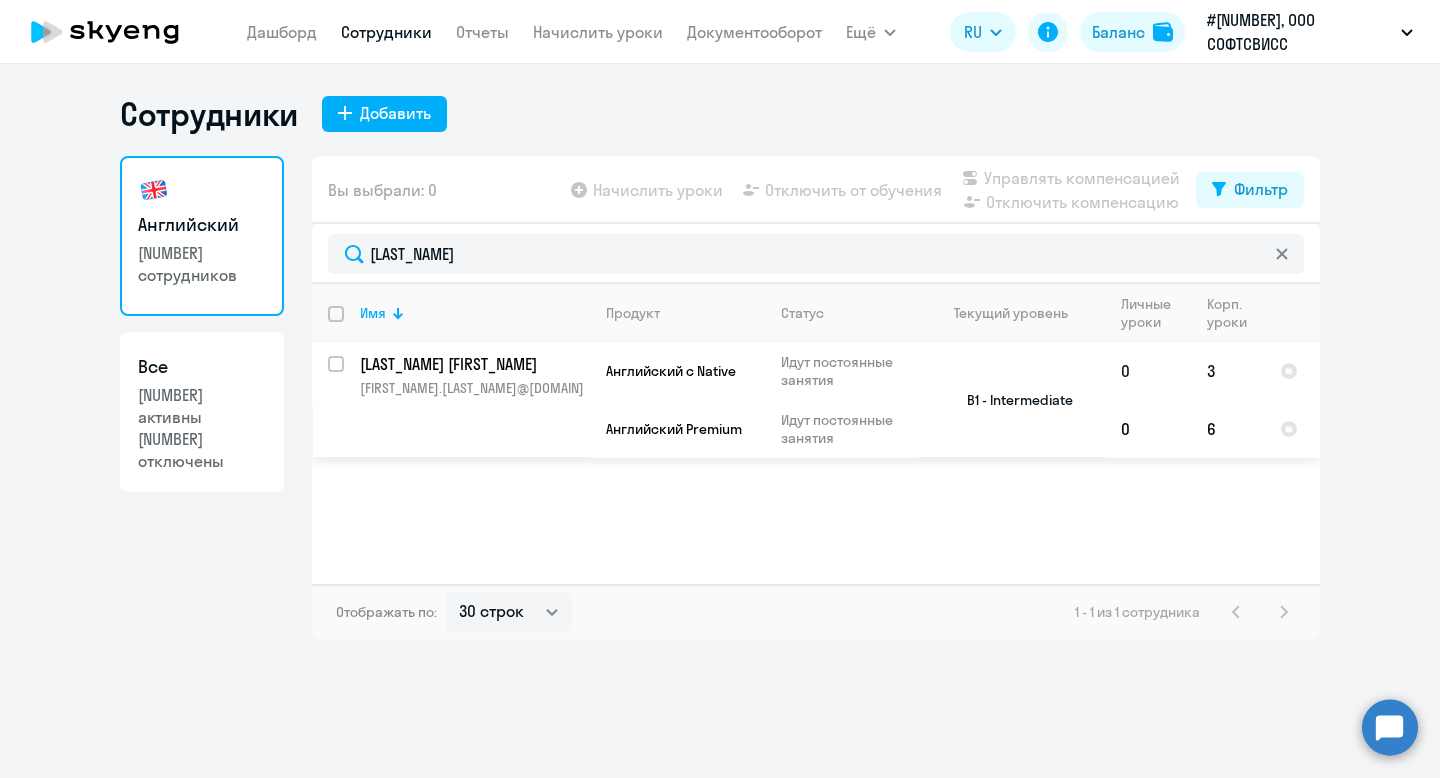 click on "[FIRST_NAME].[LAST_NAME]@[DOMAIN]" 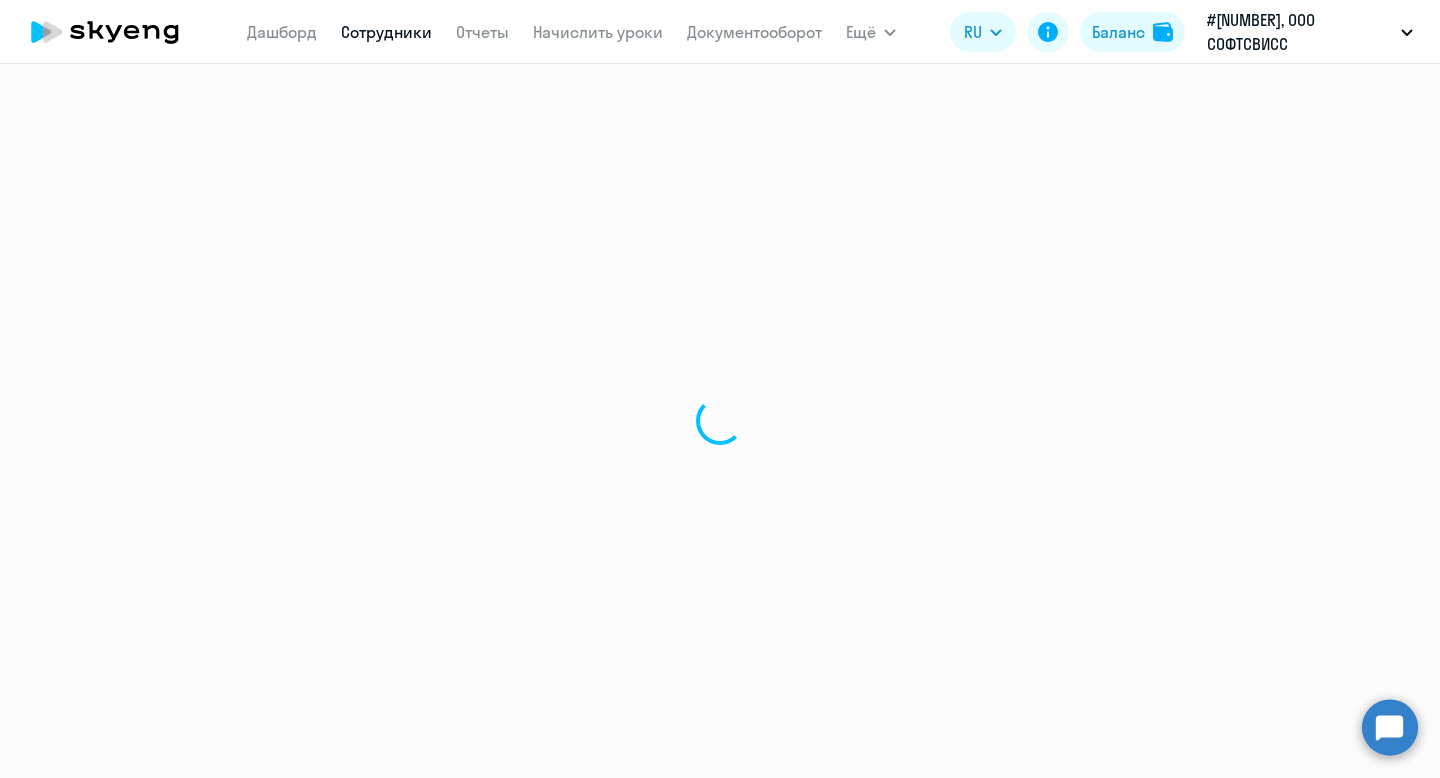 select on "english" 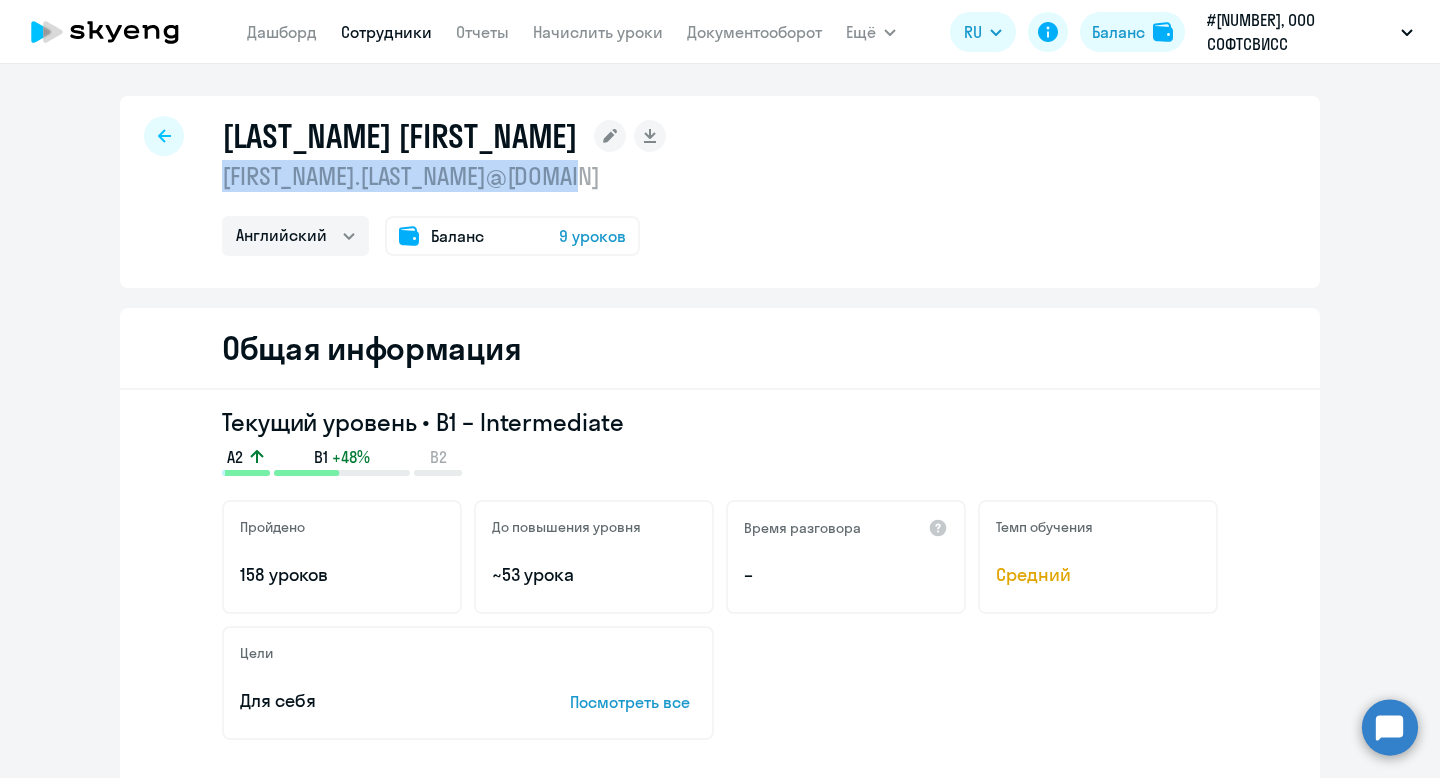 drag, startPoint x: 217, startPoint y: 183, endPoint x: 578, endPoint y: 180, distance: 361.01245 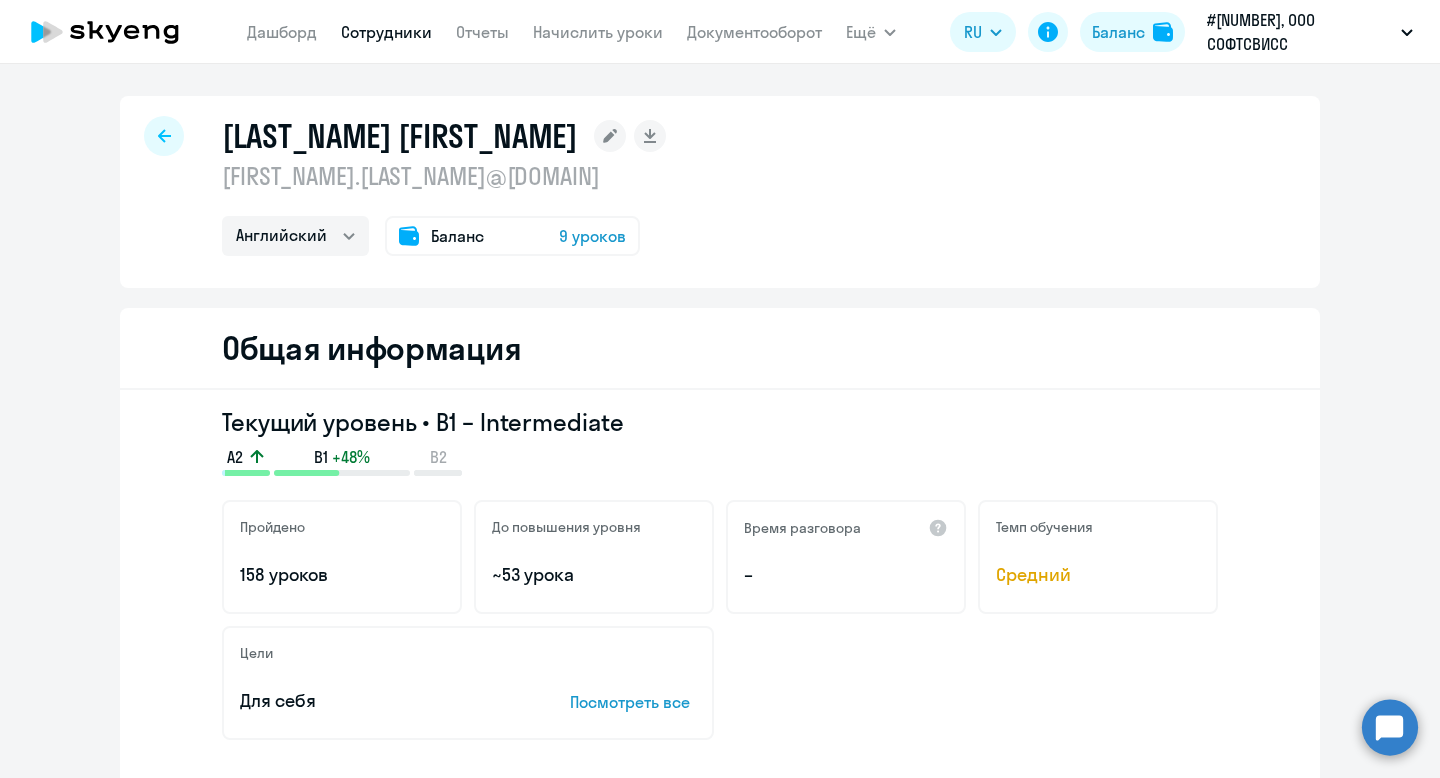 click 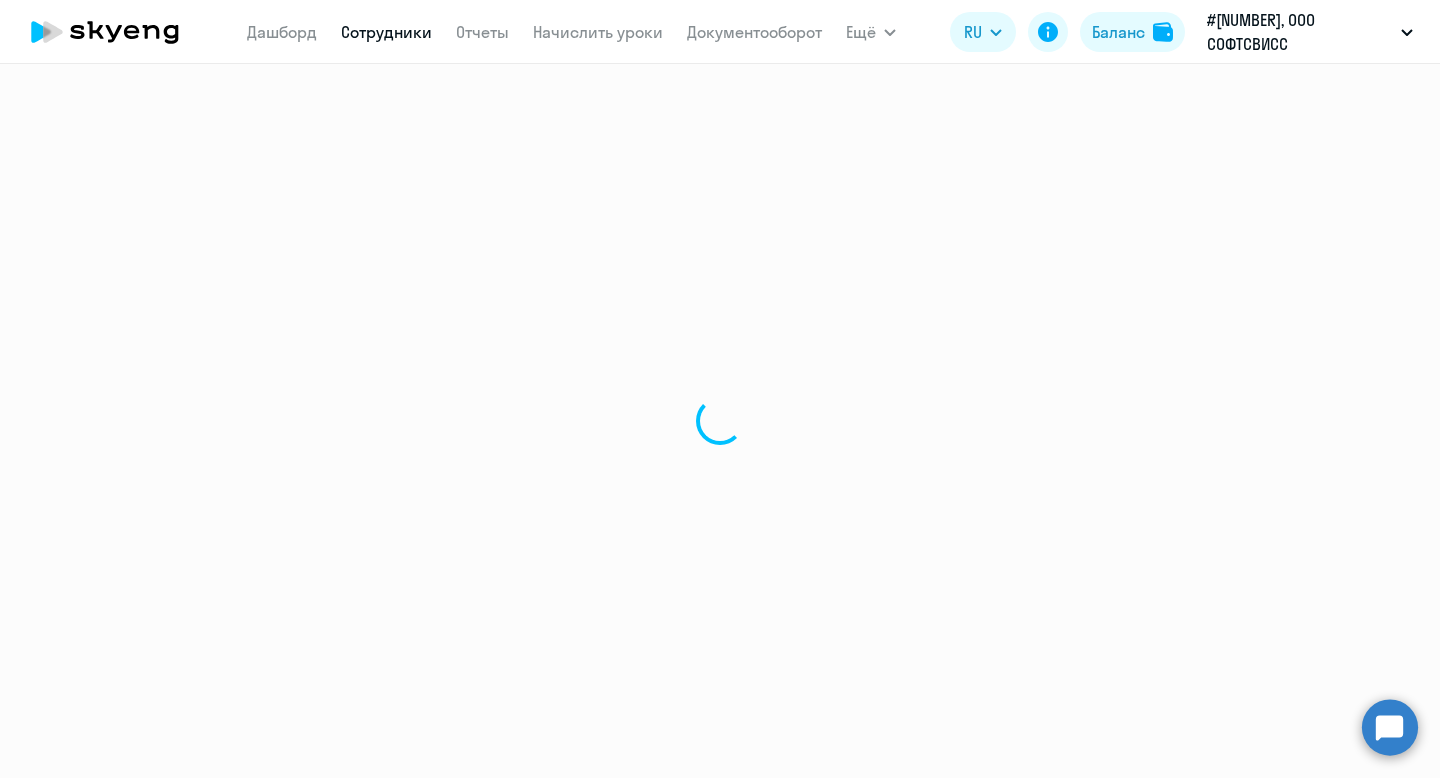 select on "30" 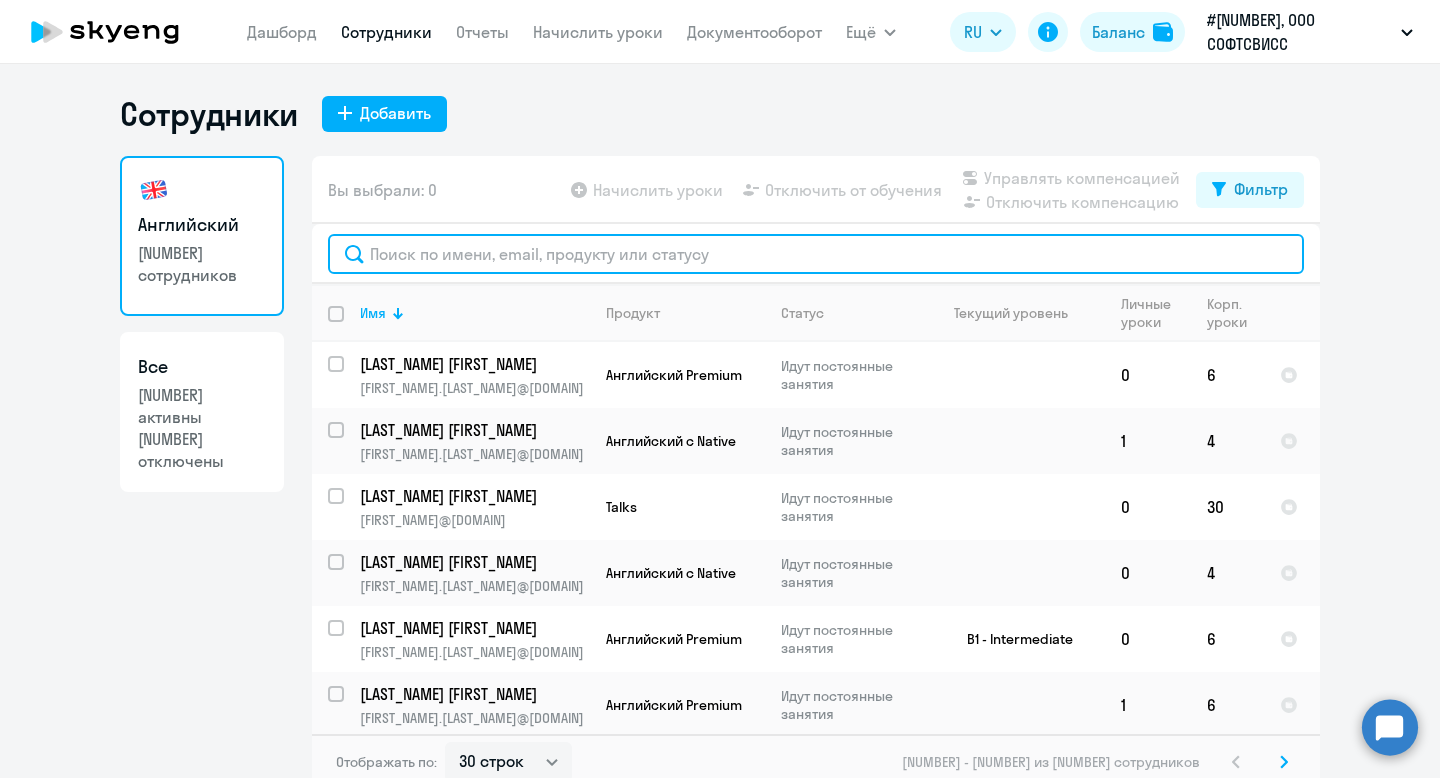 click 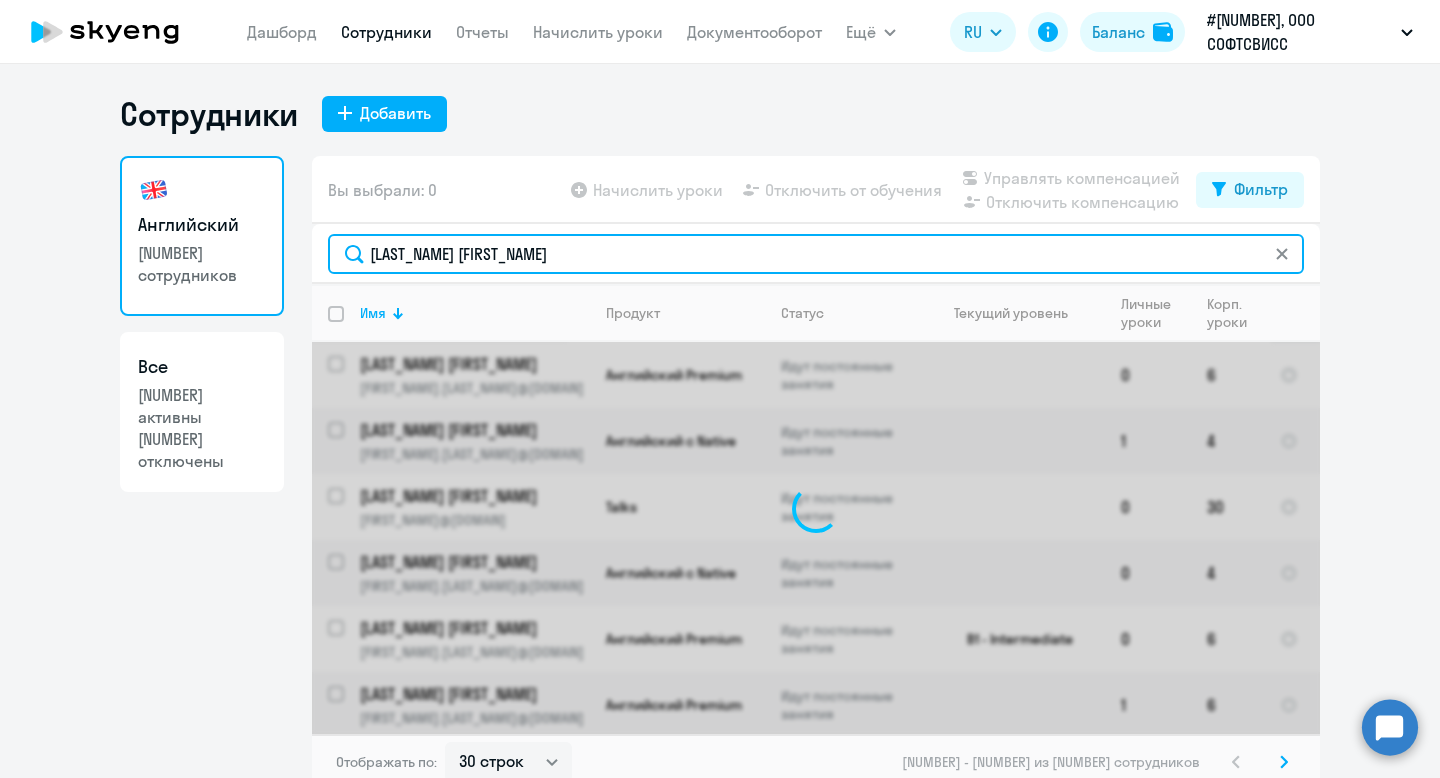 click on "[LAST_NAME] [FIRST_NAME]" 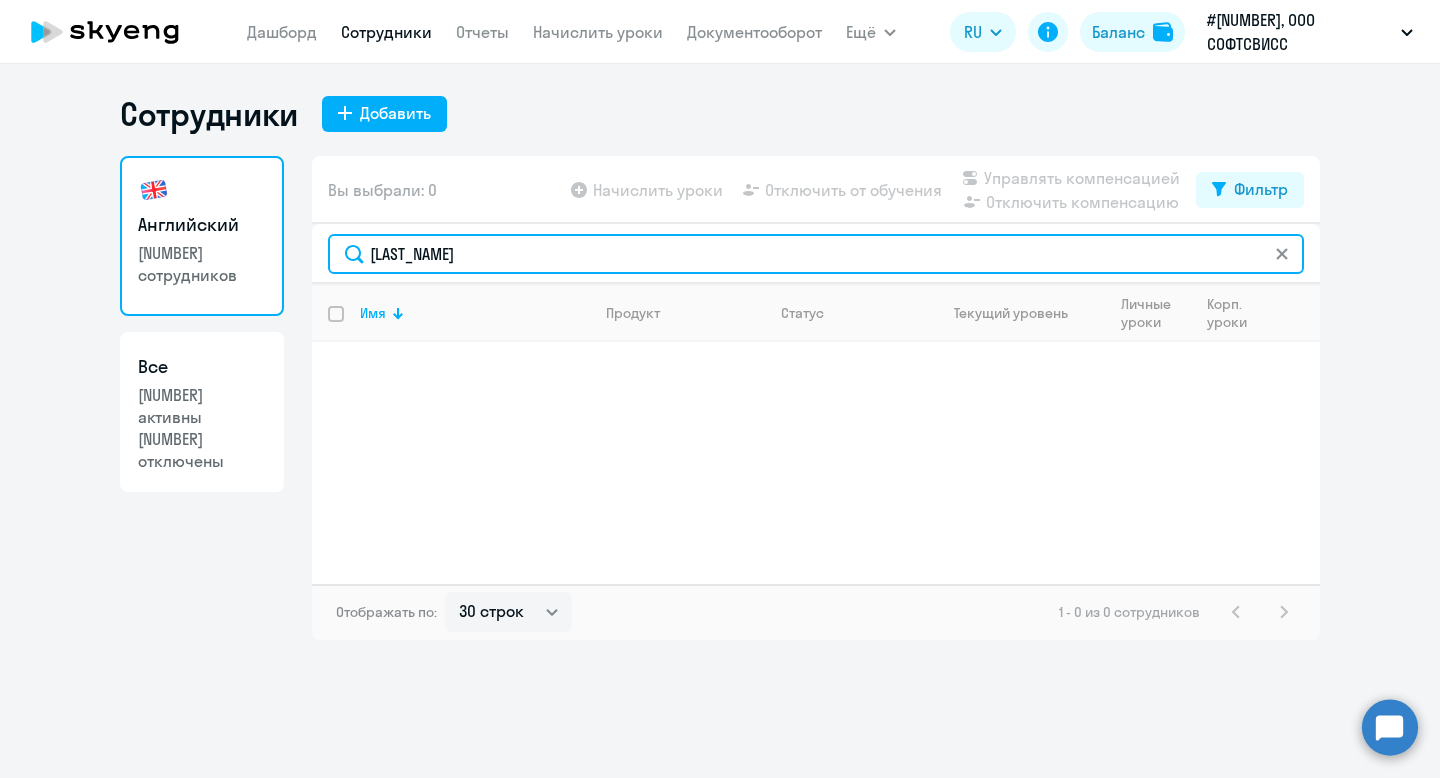 click on "[LAST_NAME]" 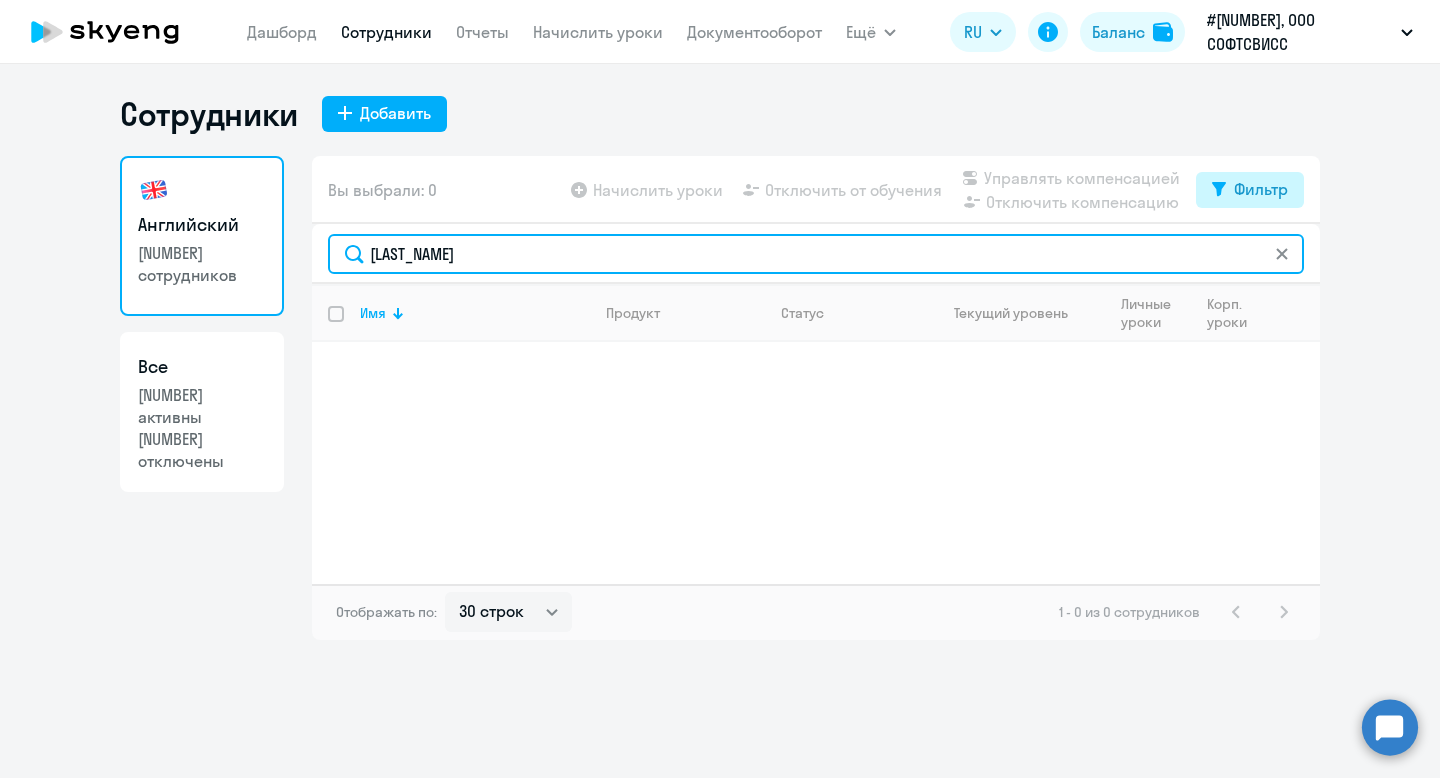 type on "[LAST_NAME]" 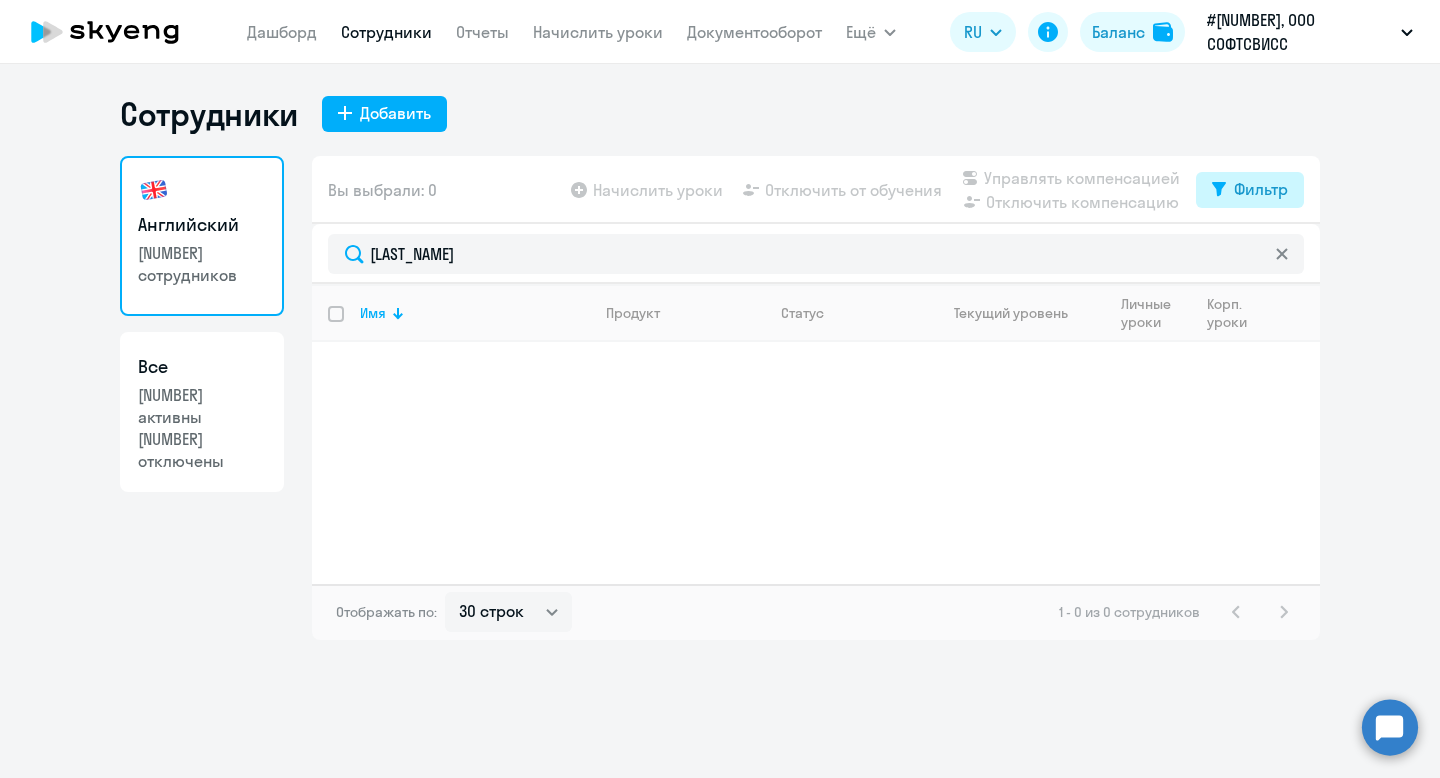 click on "Фильтр" 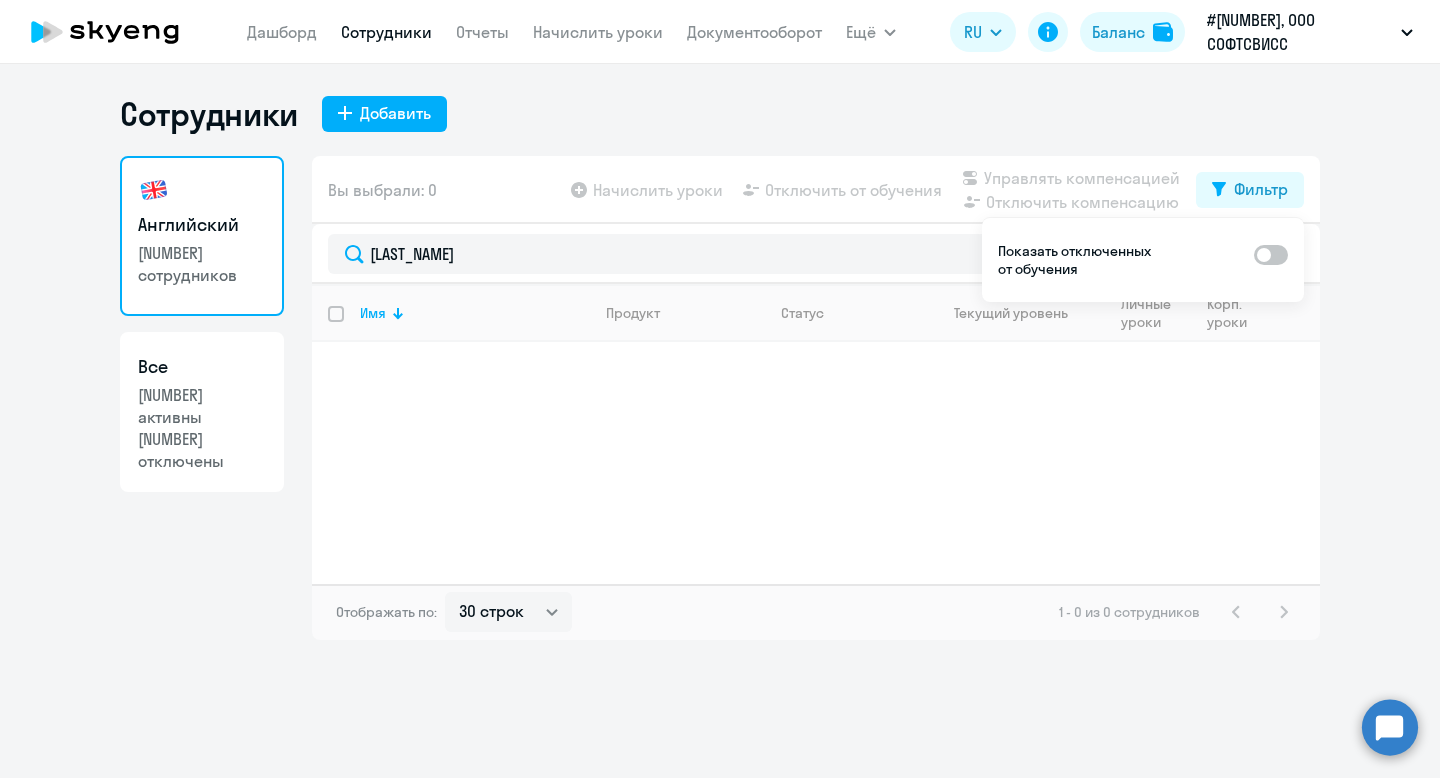 click at bounding box center [1271, 255] 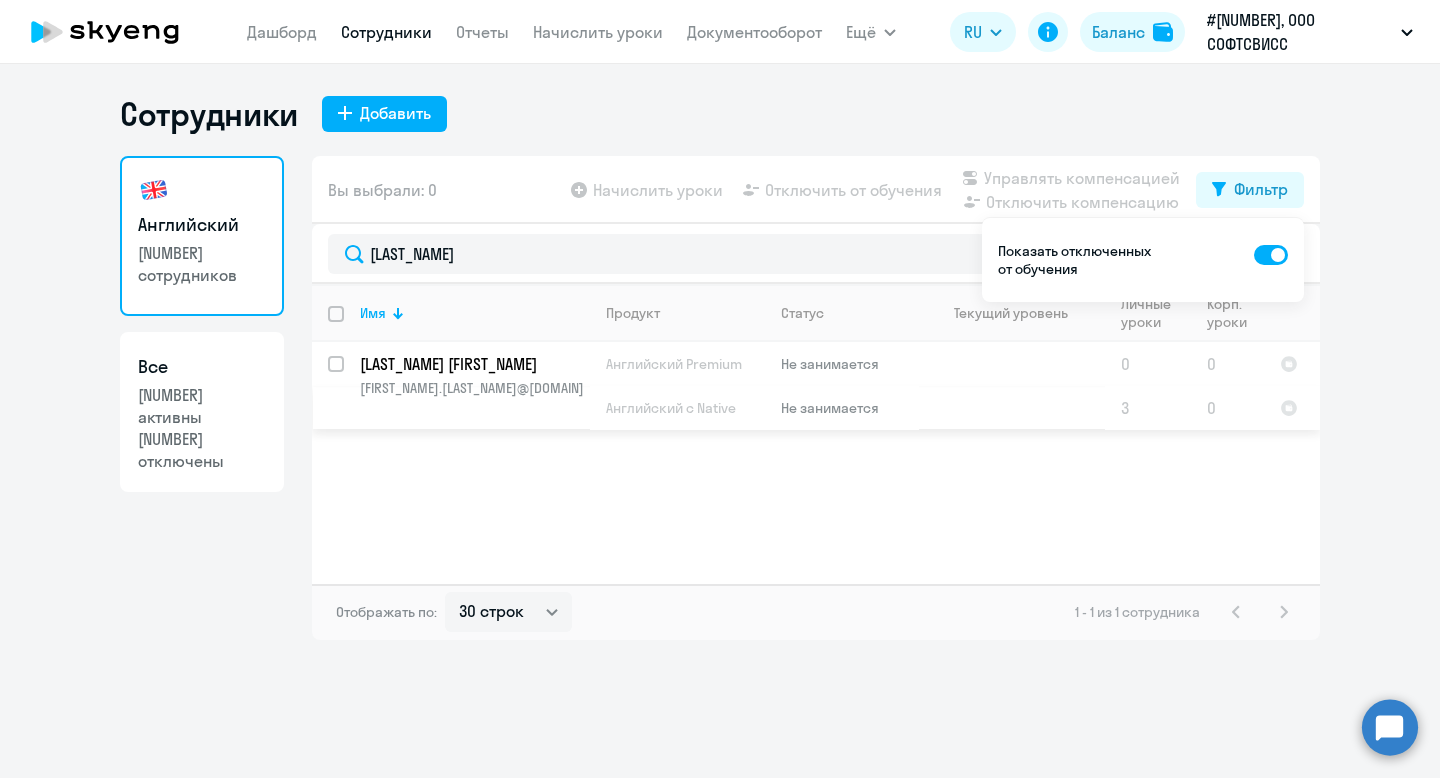 click on "[LAST_NAME] [FIRST_NAME]" 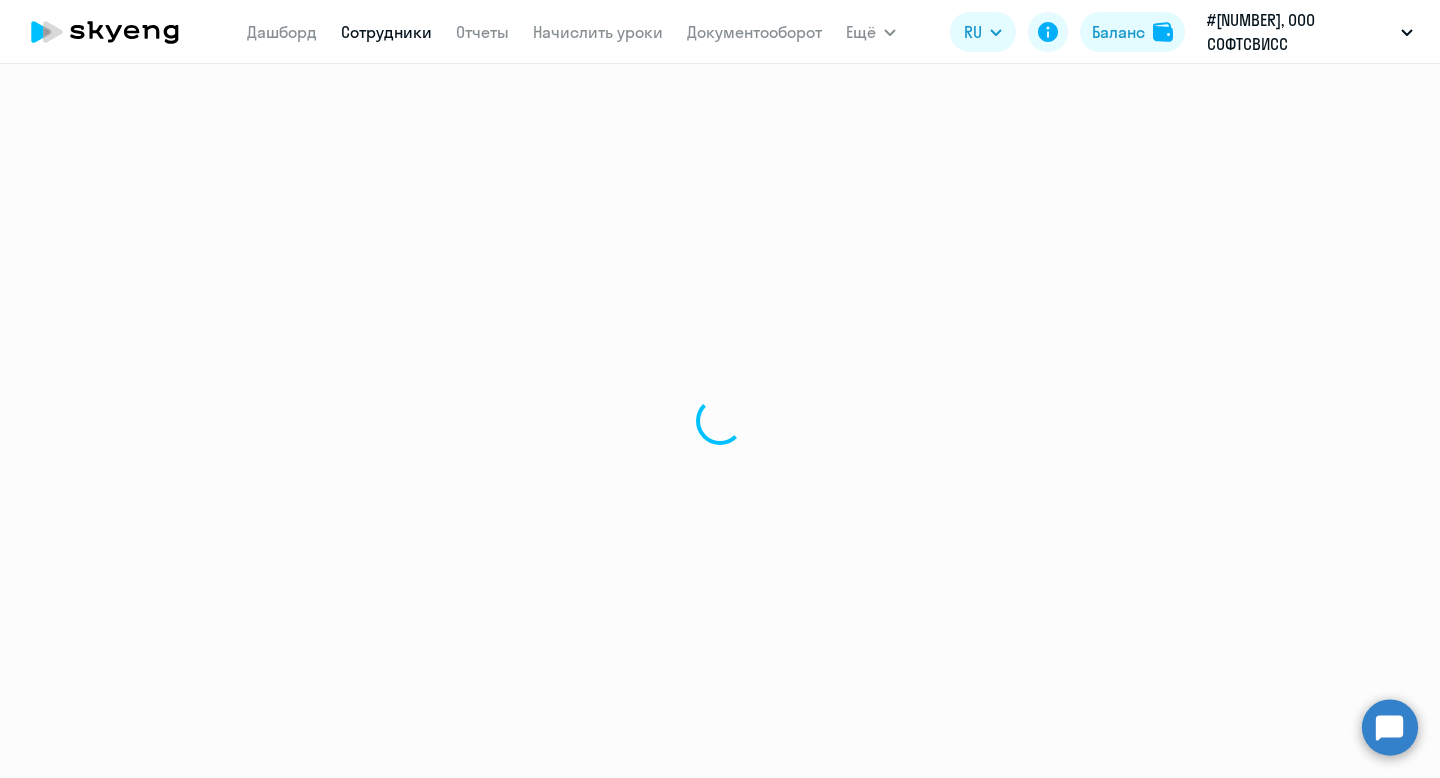 select on "english" 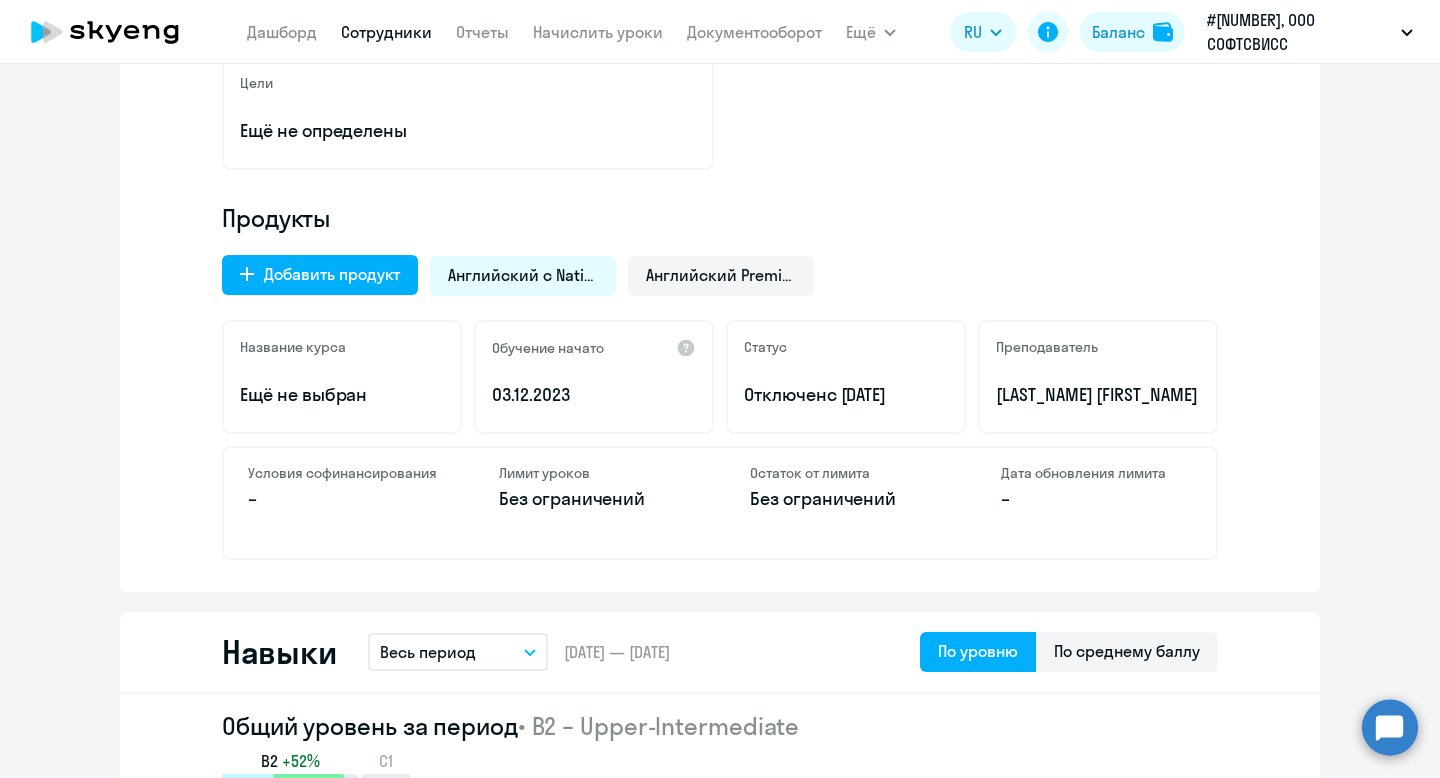 scroll, scrollTop: 523, scrollLeft: 0, axis: vertical 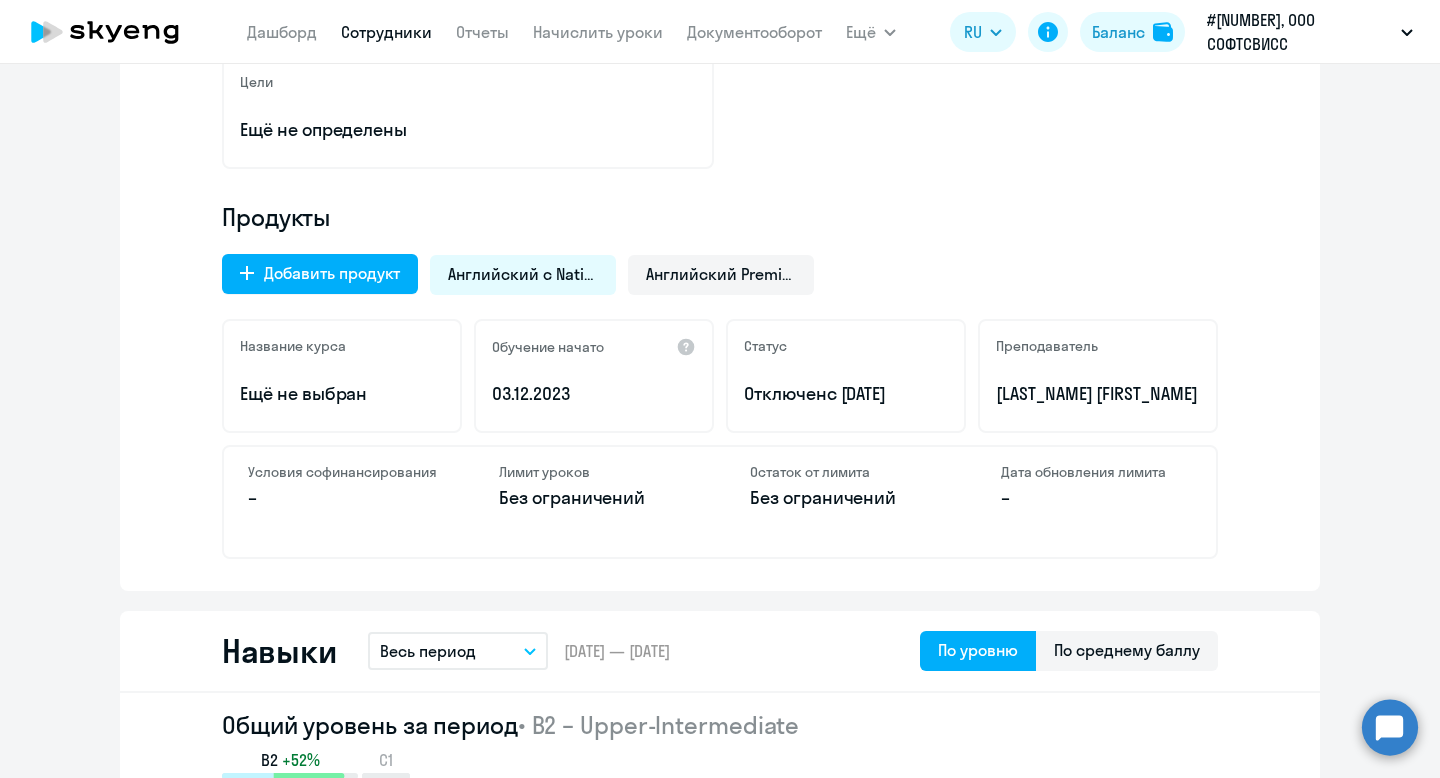 drag, startPoint x: 840, startPoint y: 397, endPoint x: 941, endPoint y: 397, distance: 101 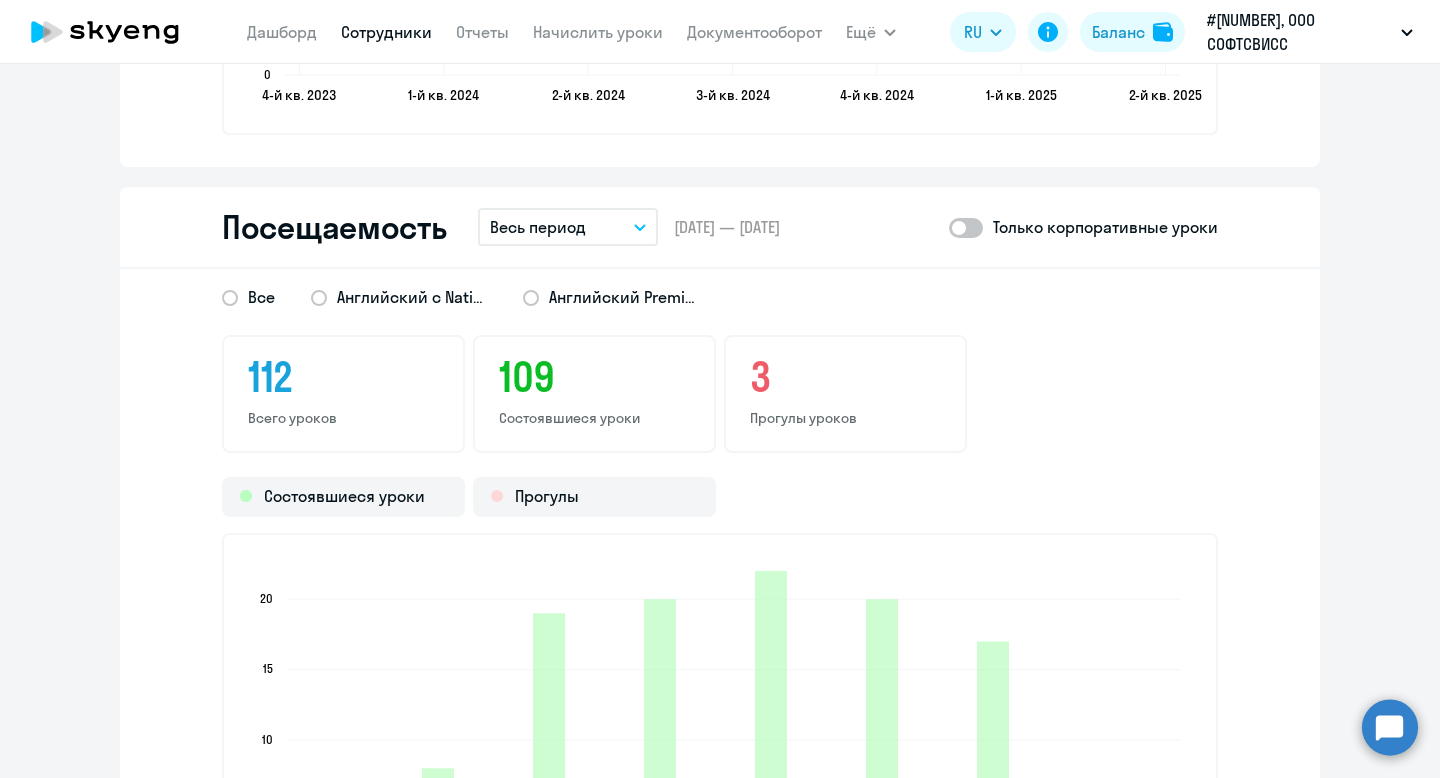 scroll, scrollTop: 2442, scrollLeft: 0, axis: vertical 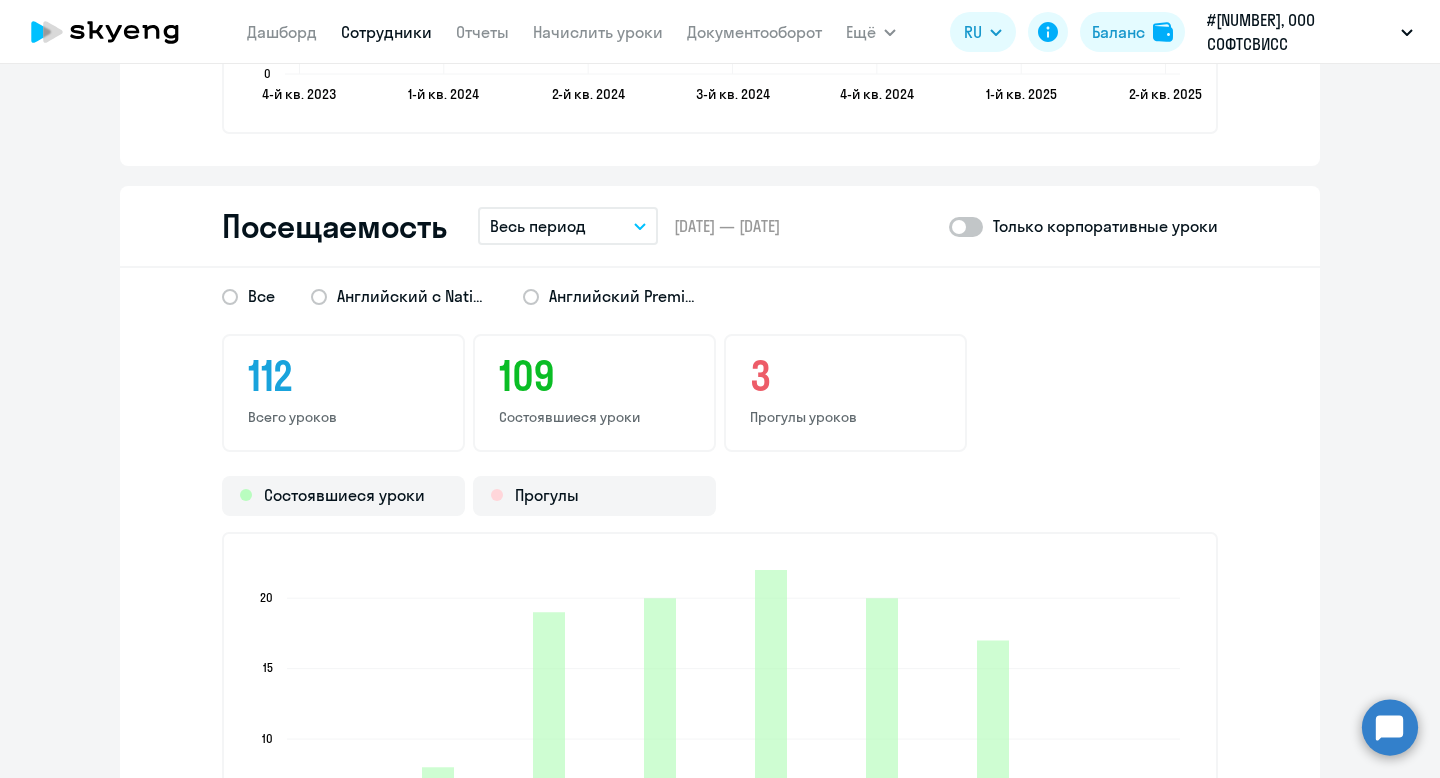 click on "Весь период" at bounding box center [568, 226] 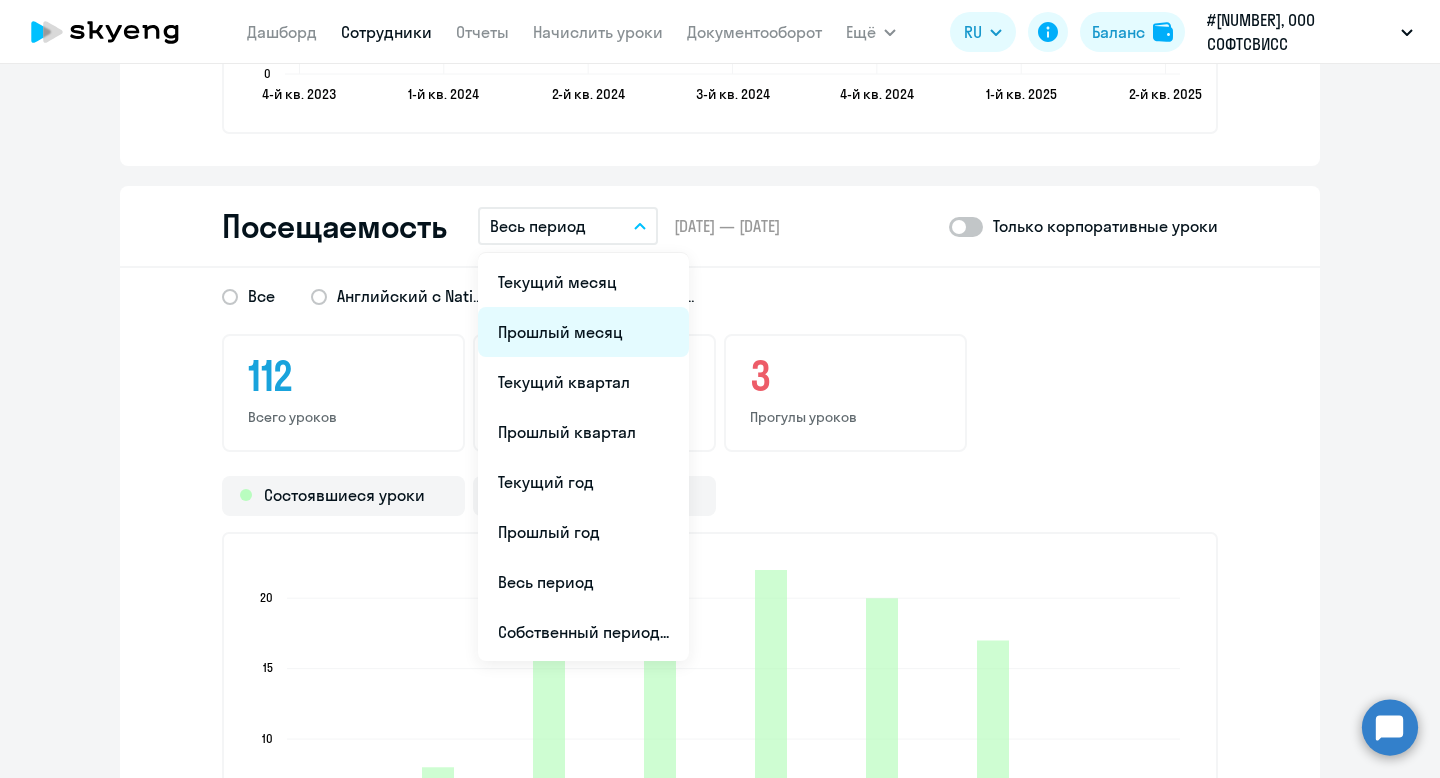 click on "Прошлый месяц" at bounding box center (583, 332) 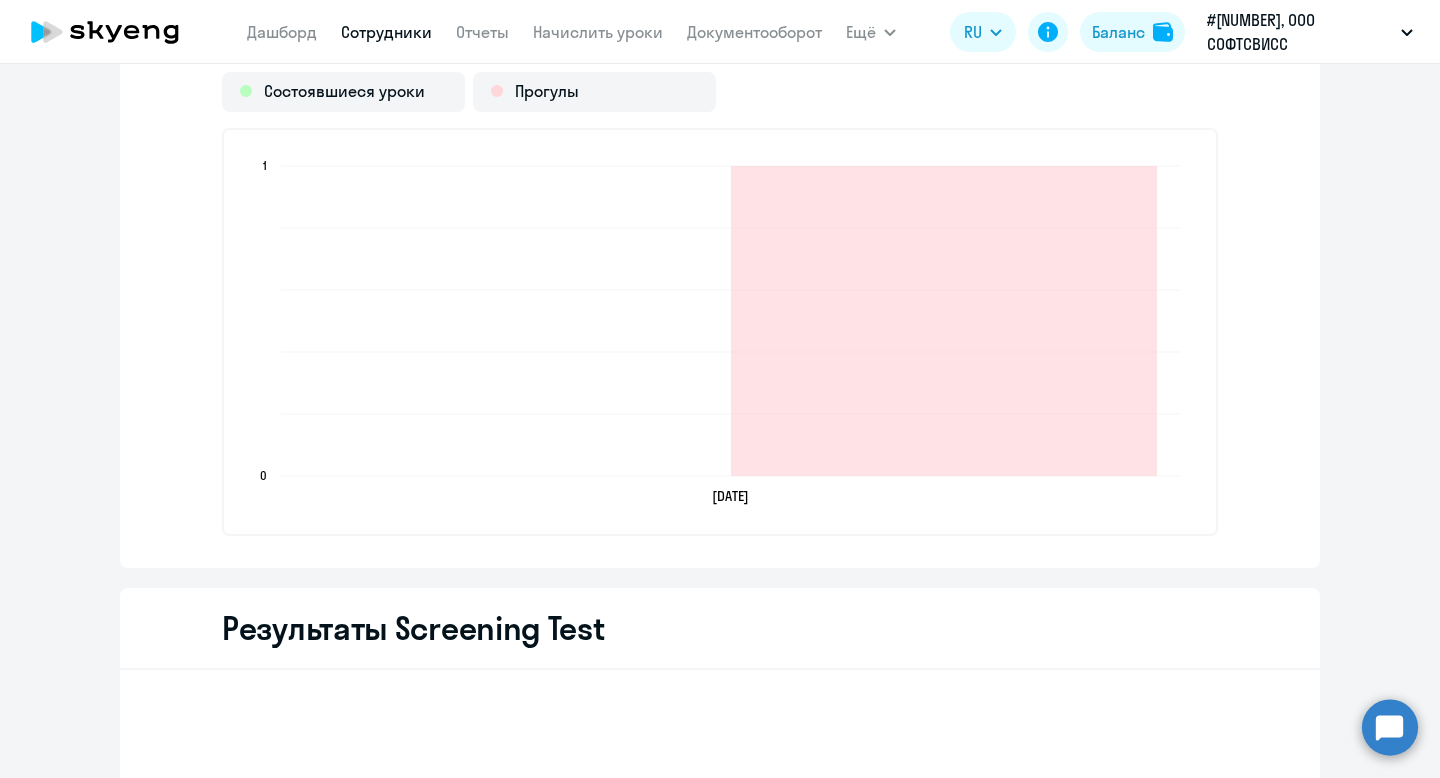 scroll, scrollTop: 2849, scrollLeft: 0, axis: vertical 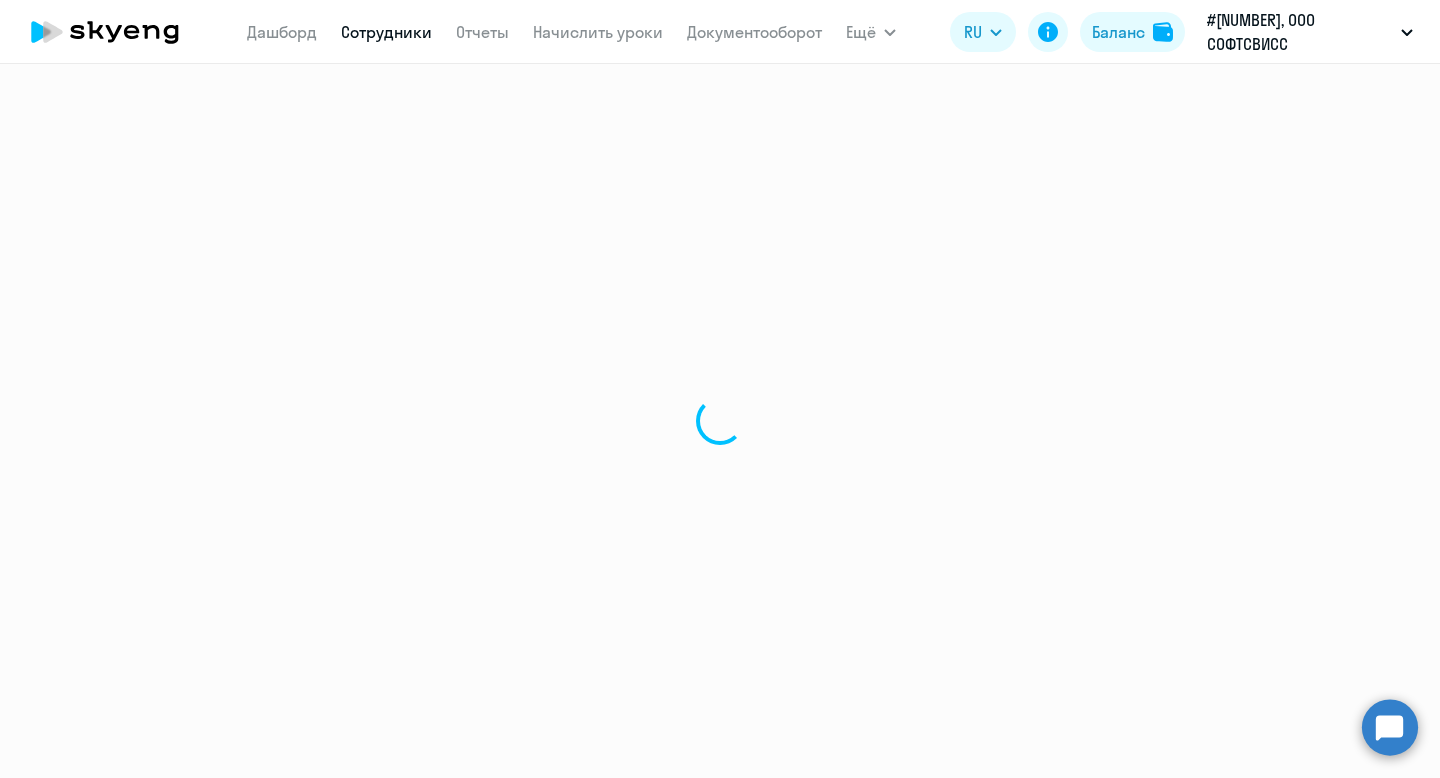 select on "30" 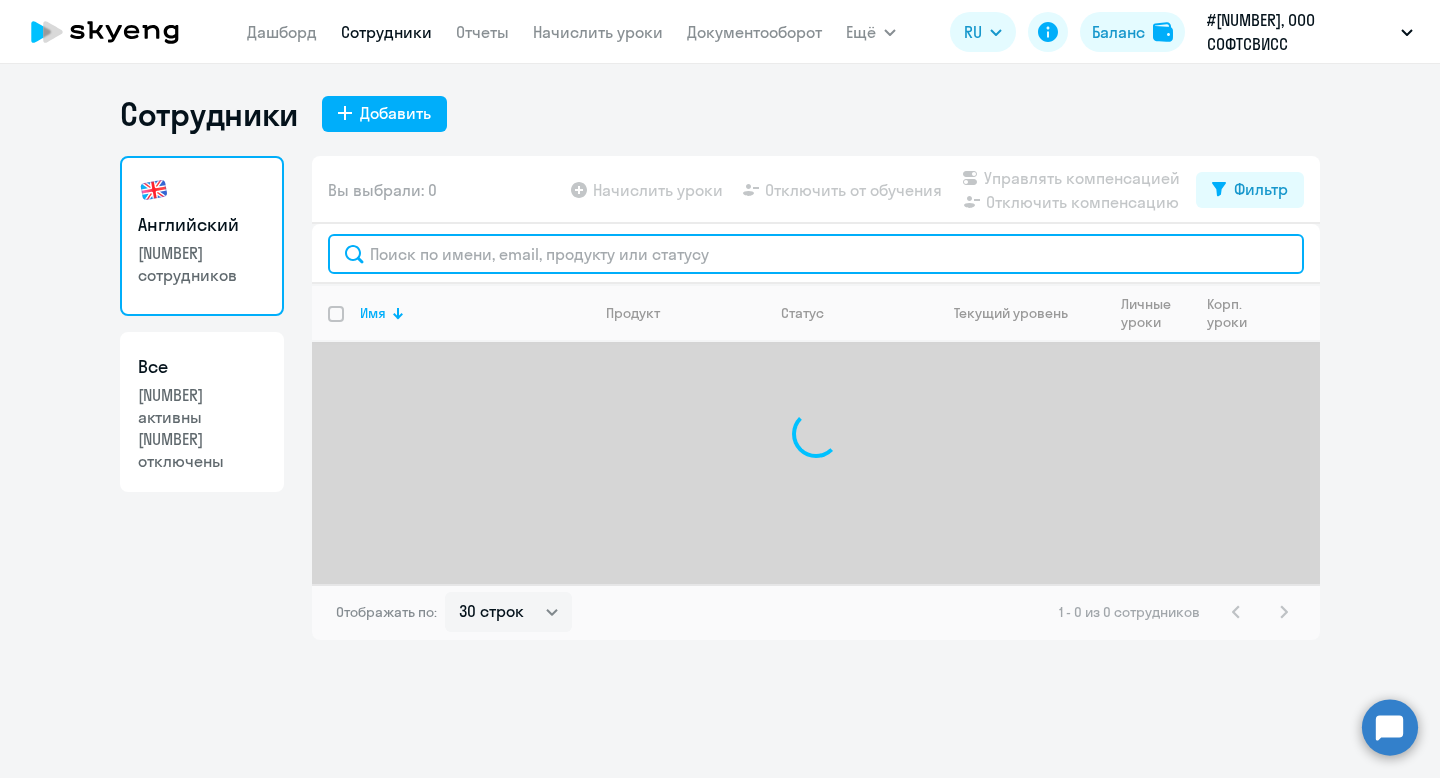 click 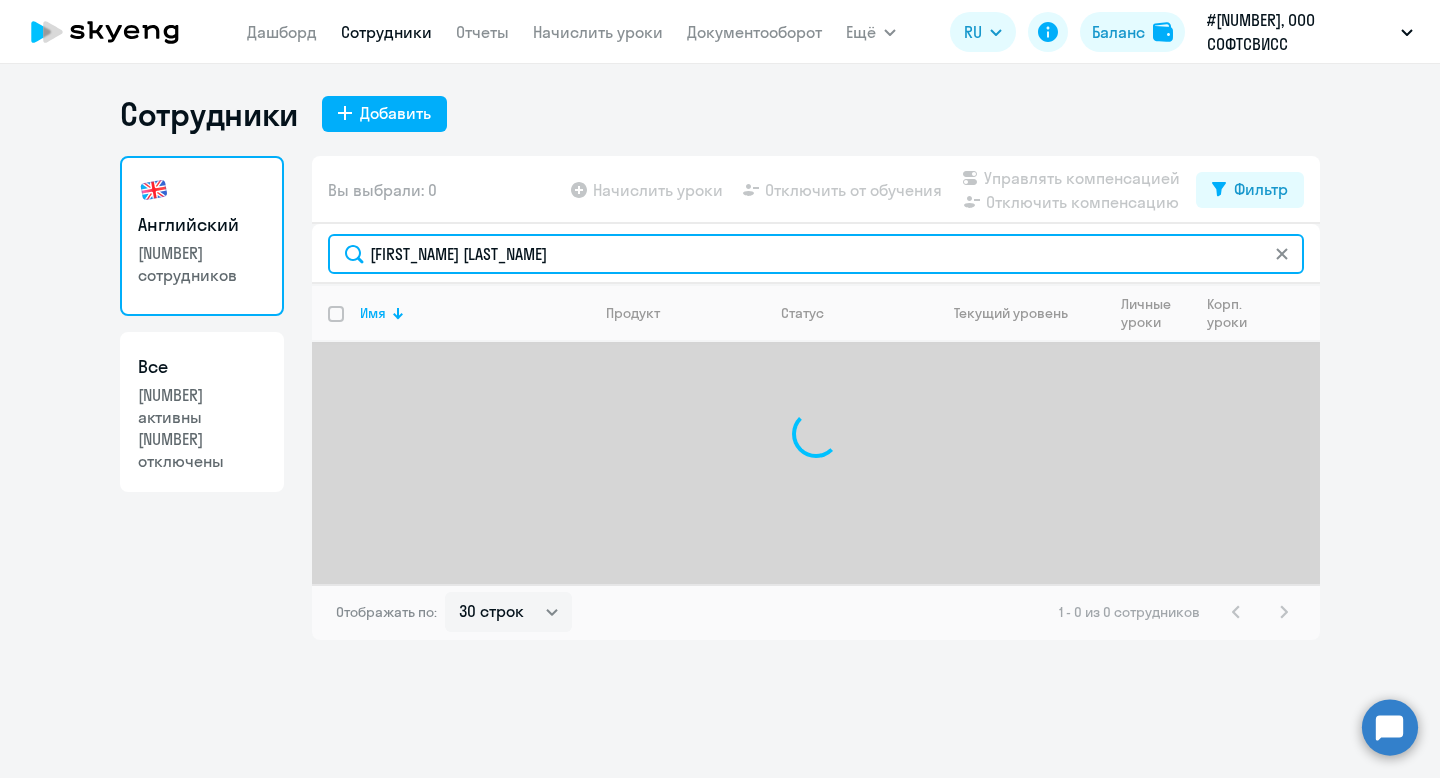 click on "[FIRST_NAME] [LAST_NAME]" 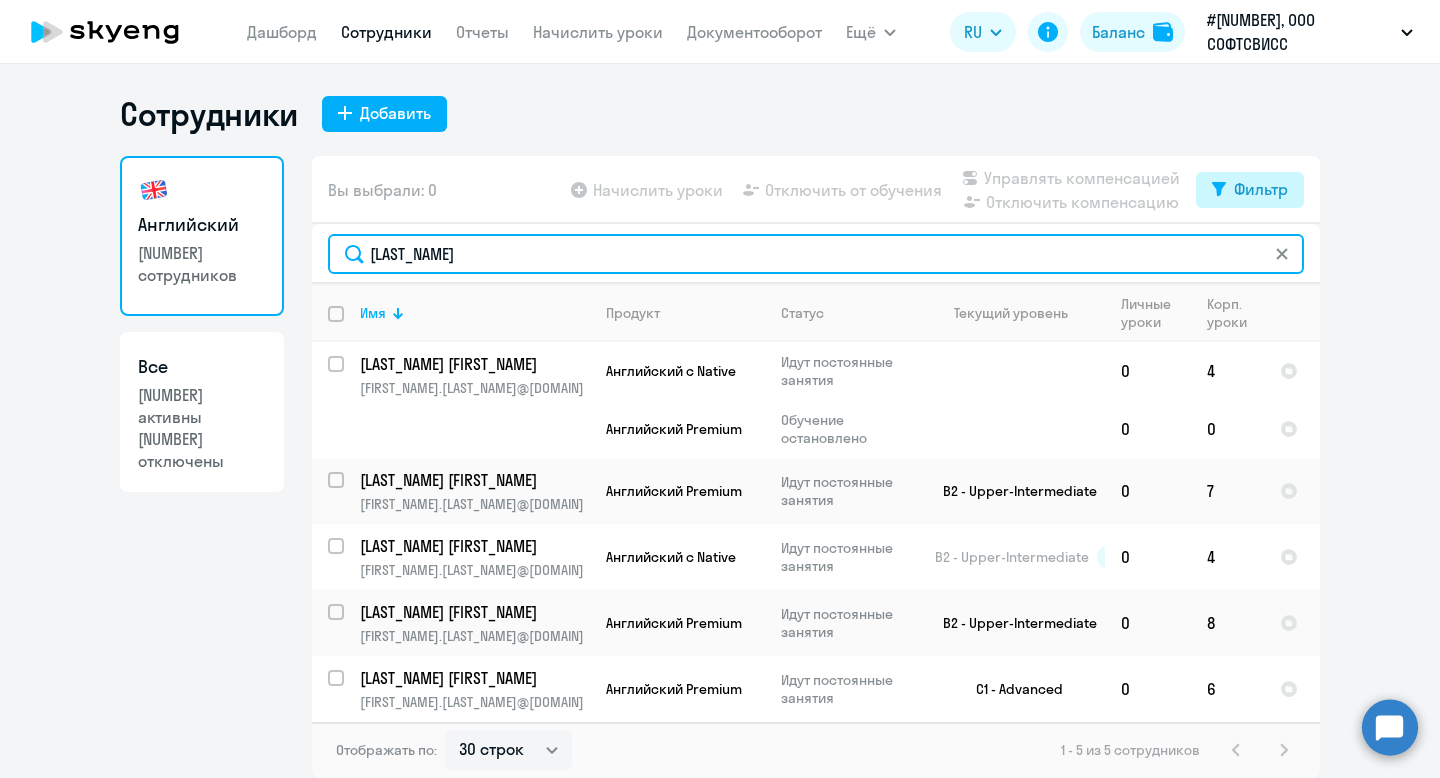 type on "[LAST_NAME]" 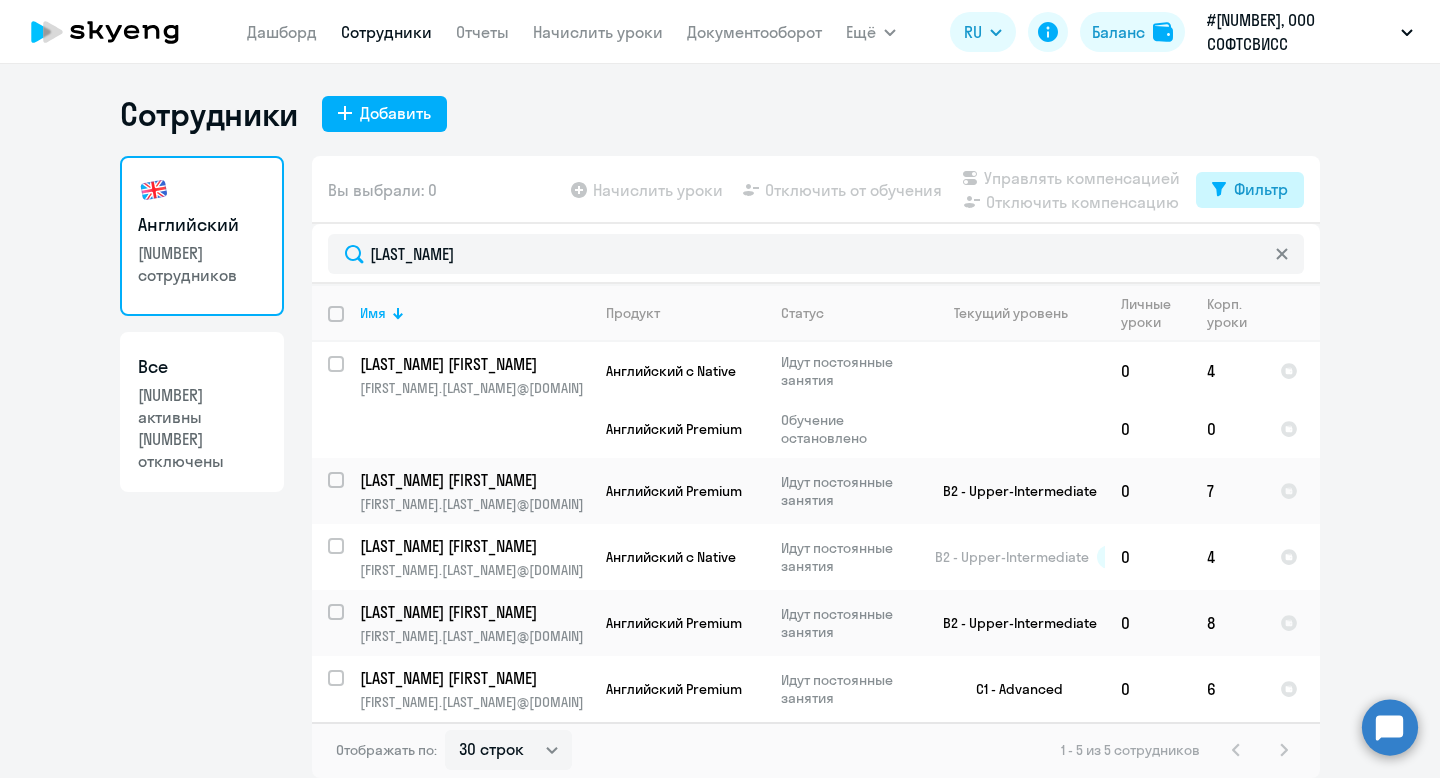 click 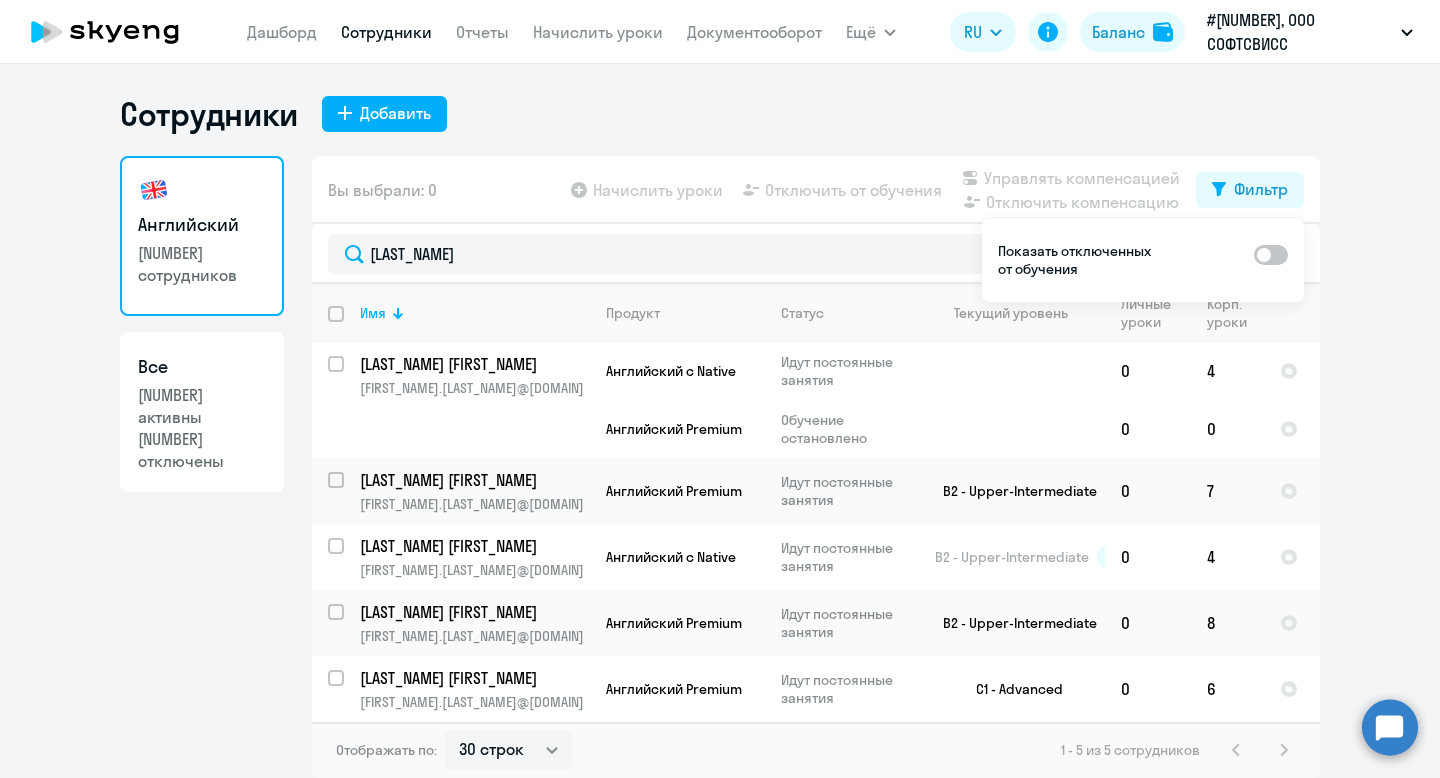 click at bounding box center [1271, 255] 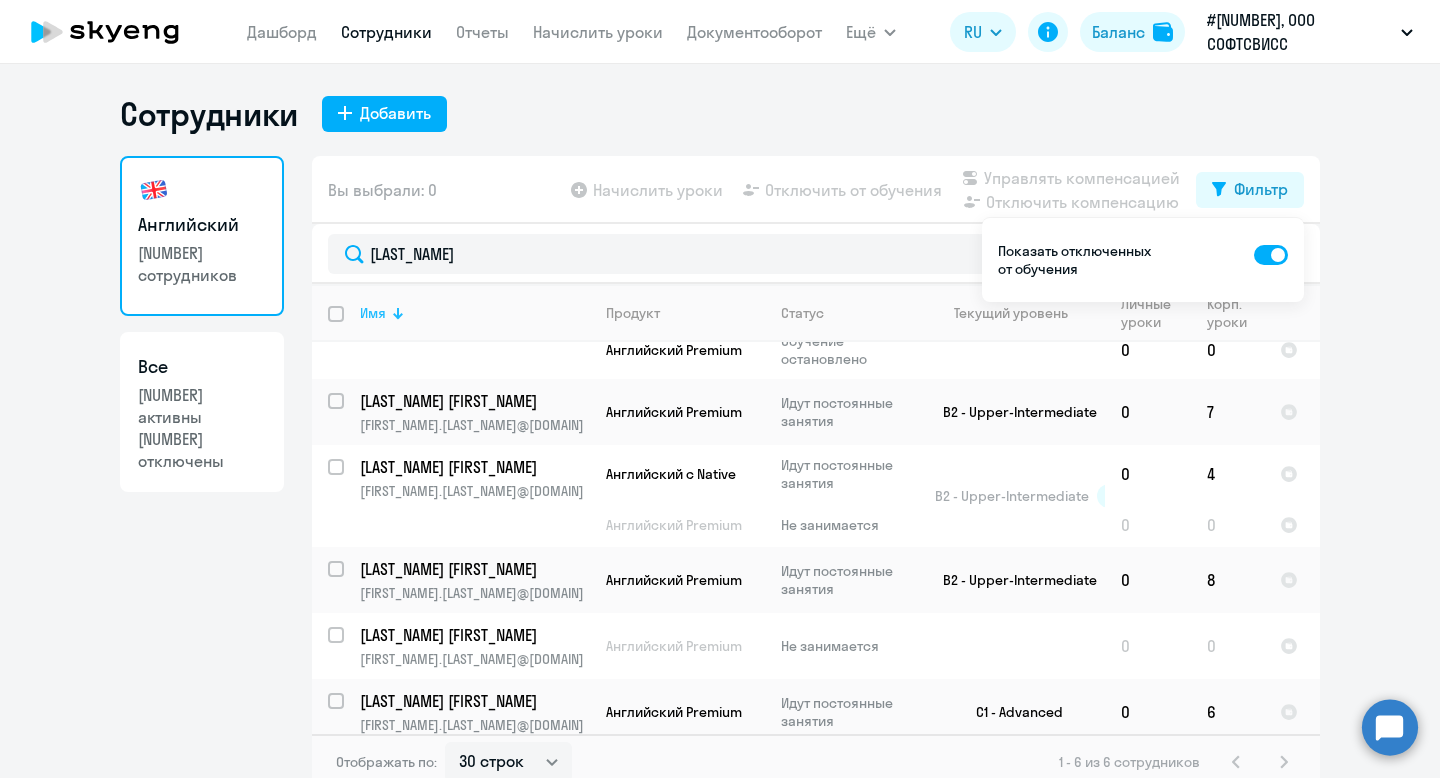 scroll, scrollTop: 85, scrollLeft: 0, axis: vertical 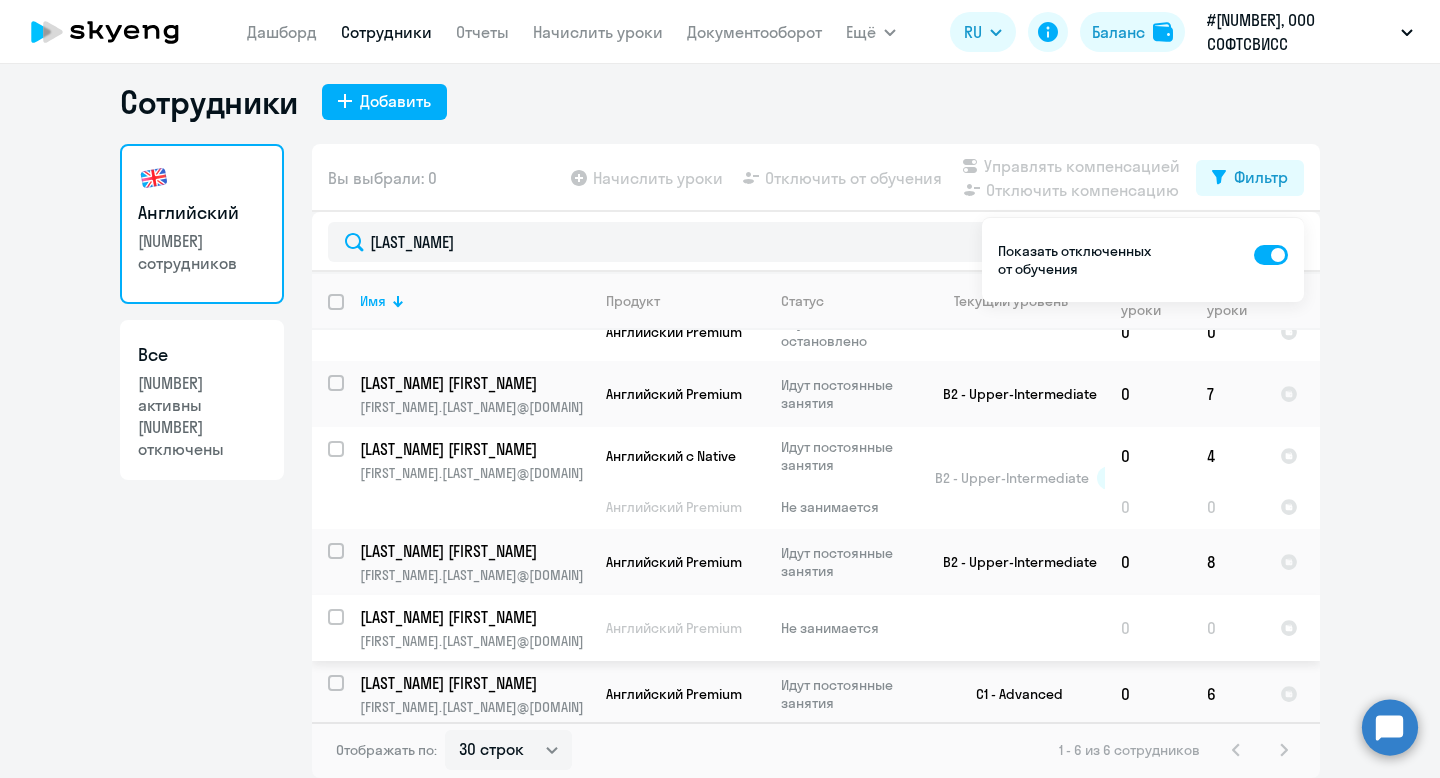 click on "[LAST_NAME] [FIRST_NAME]" 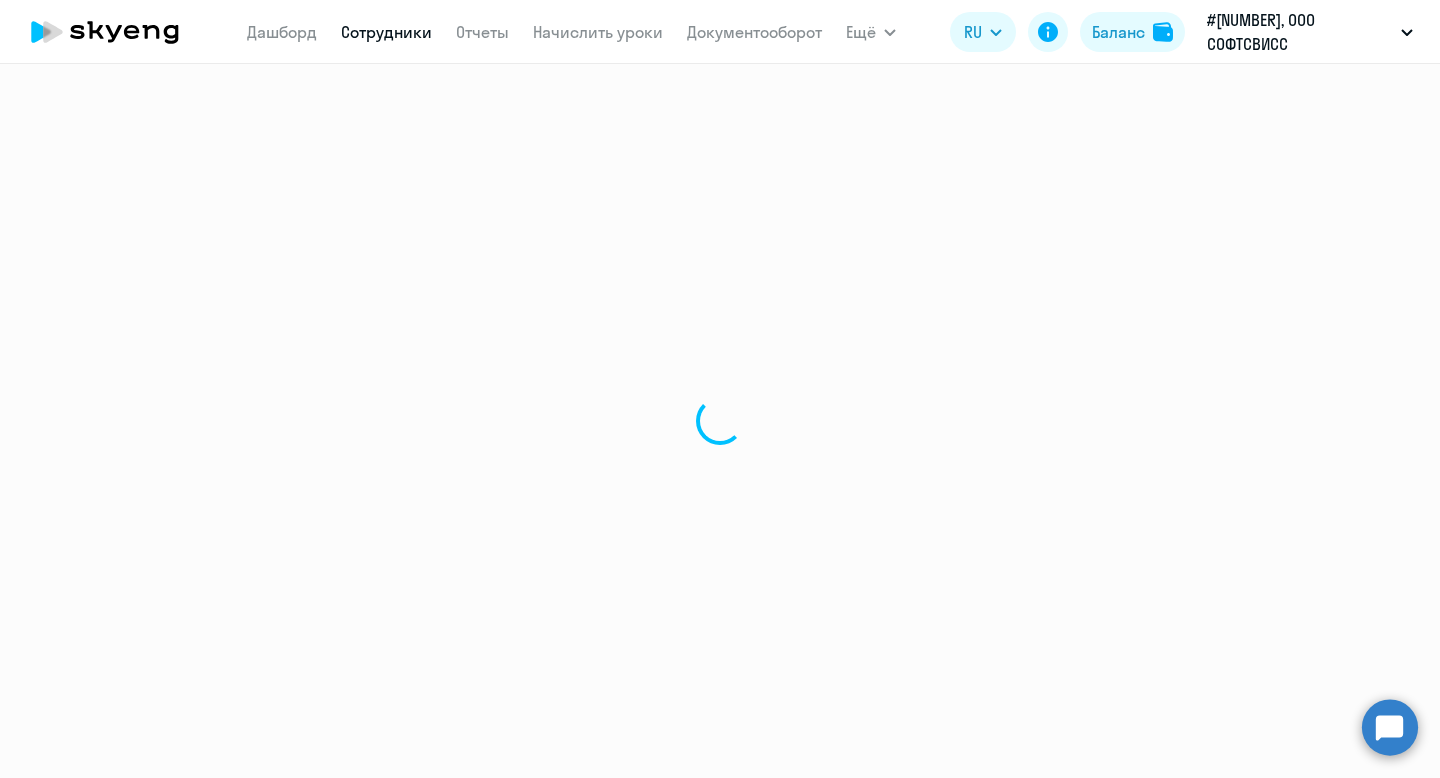 select on "english" 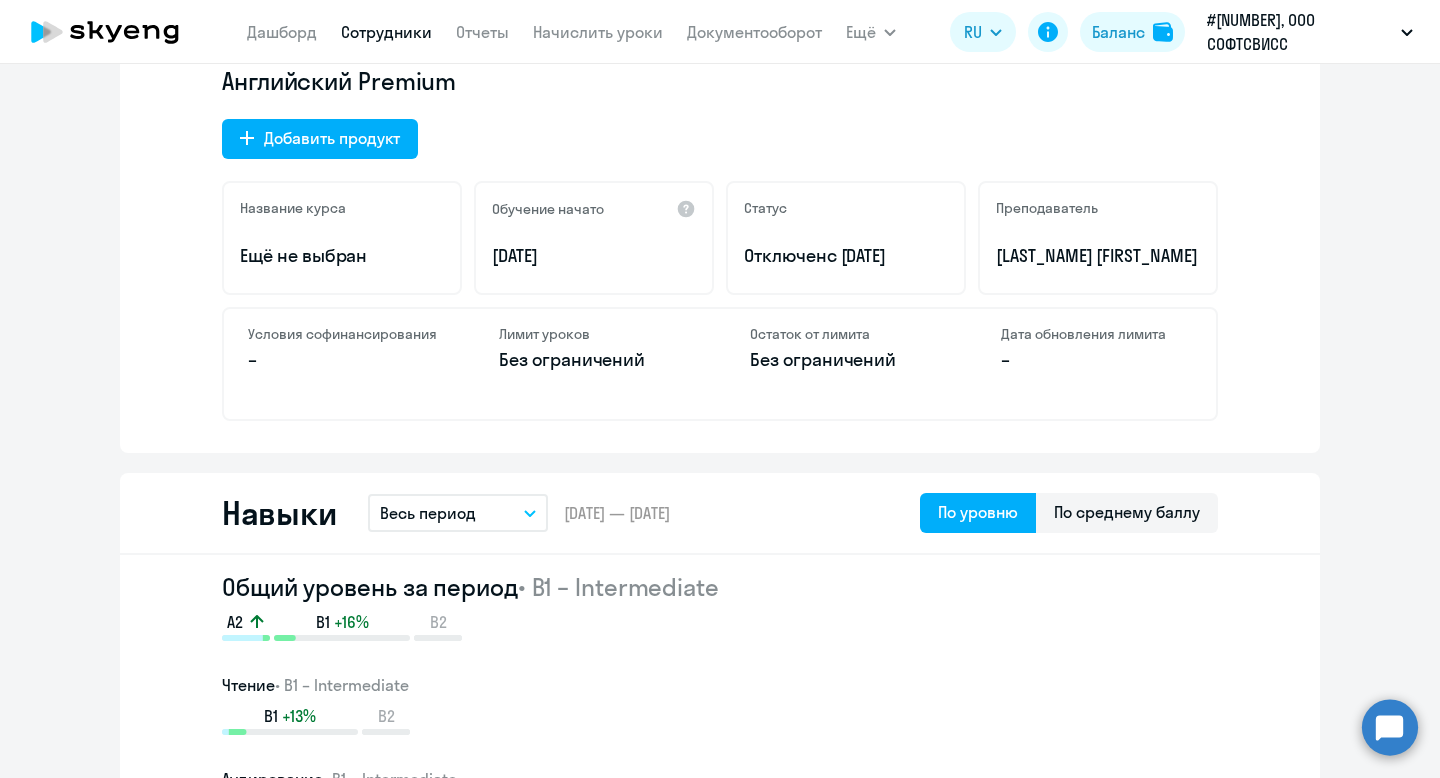 scroll, scrollTop: 660, scrollLeft: 0, axis: vertical 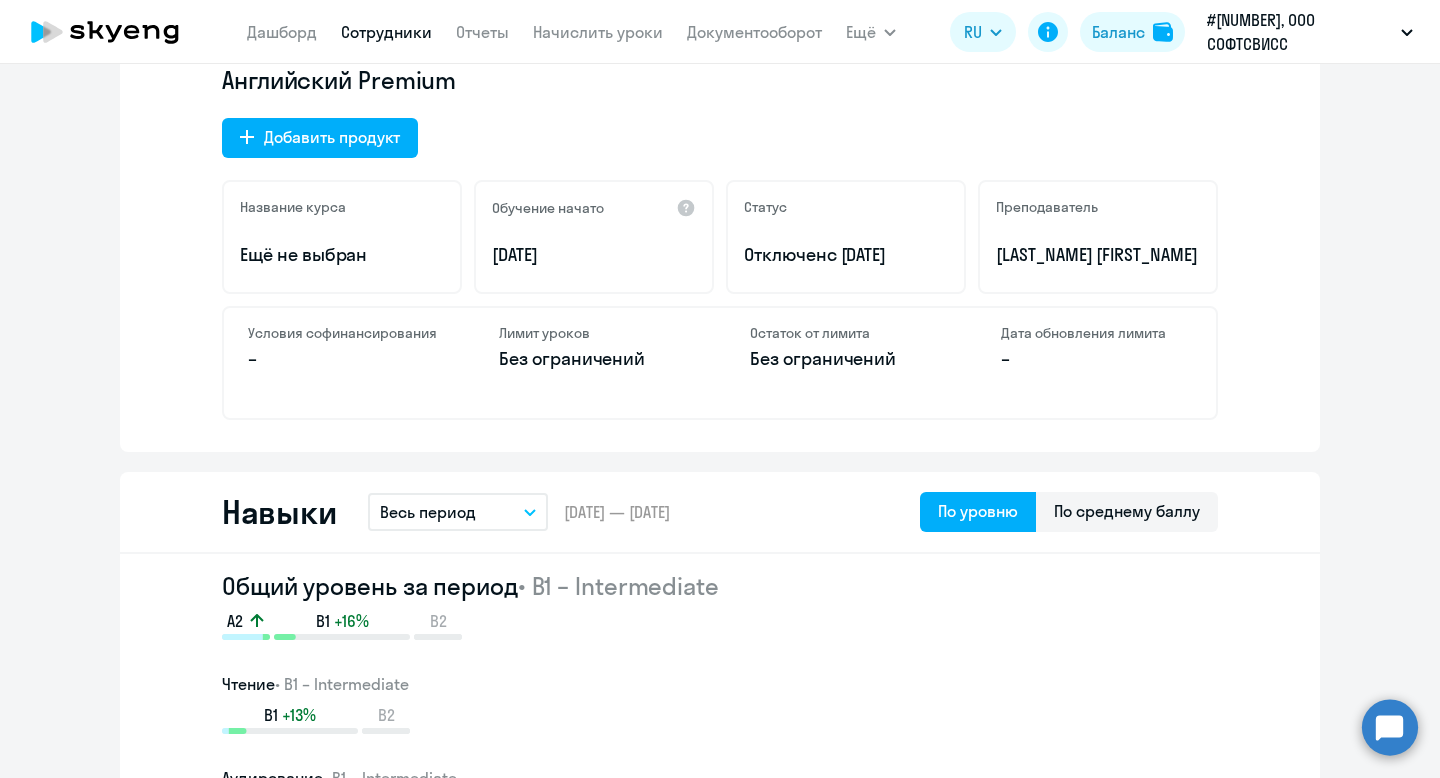 drag, startPoint x: 748, startPoint y: 257, endPoint x: 927, endPoint y: 258, distance: 179.00279 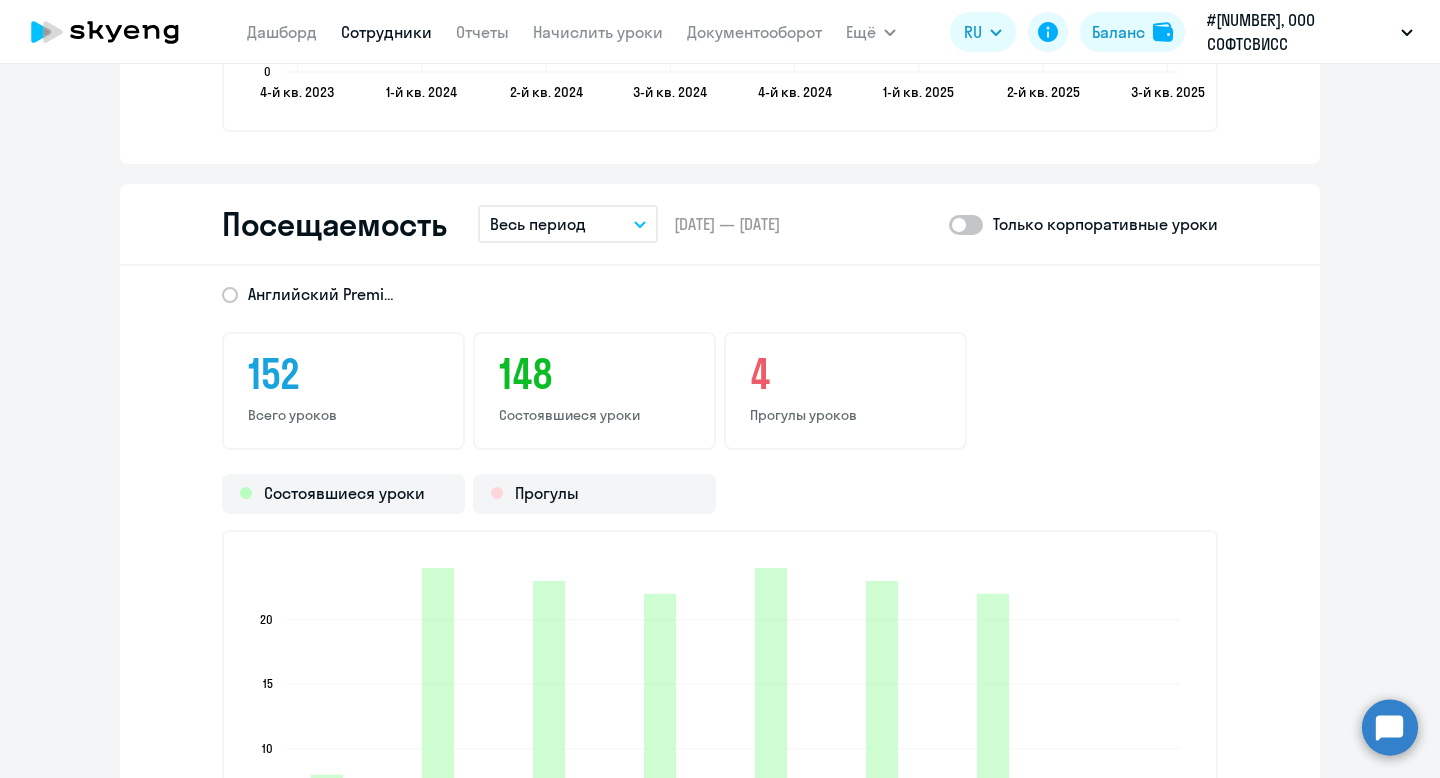 scroll, scrollTop: 2446, scrollLeft: 0, axis: vertical 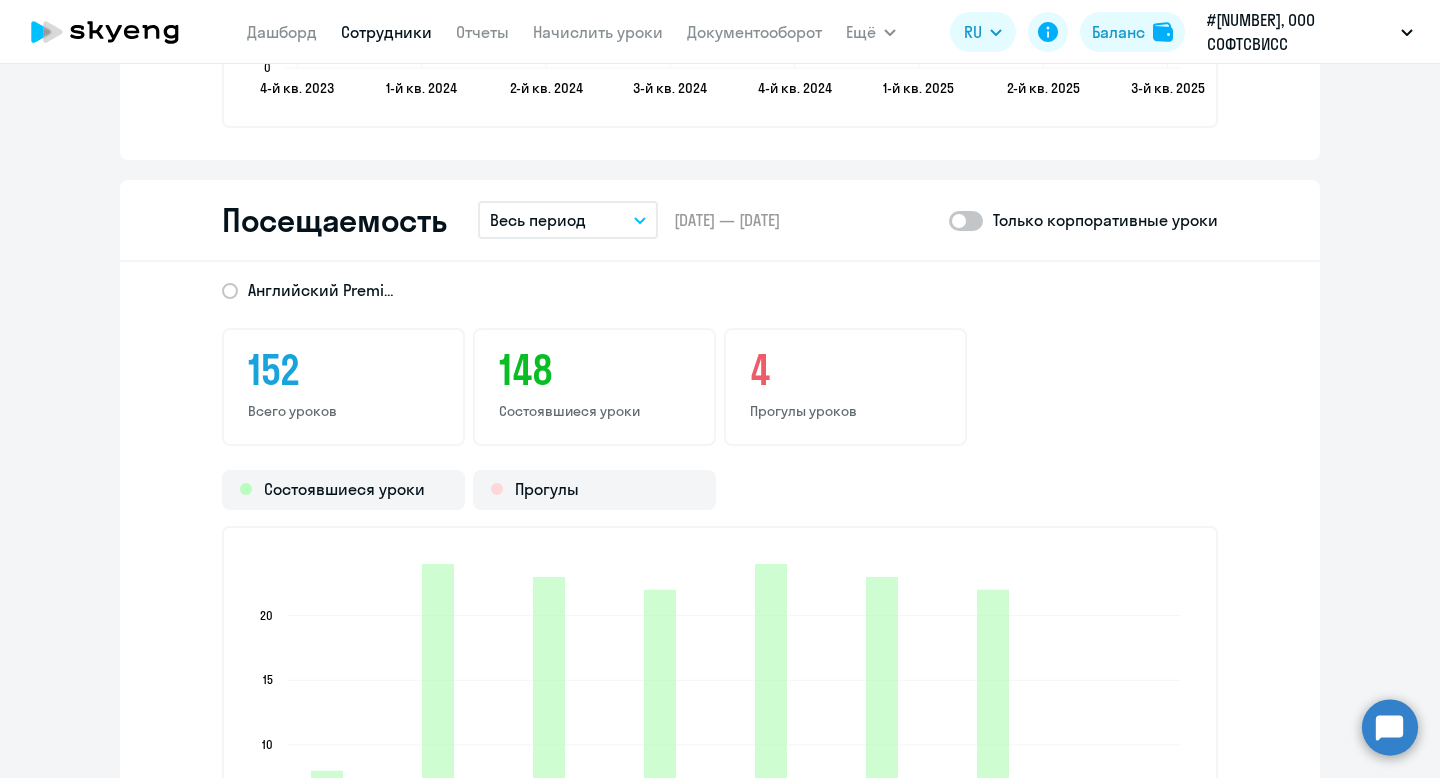 click on "Весь период" at bounding box center [568, 220] 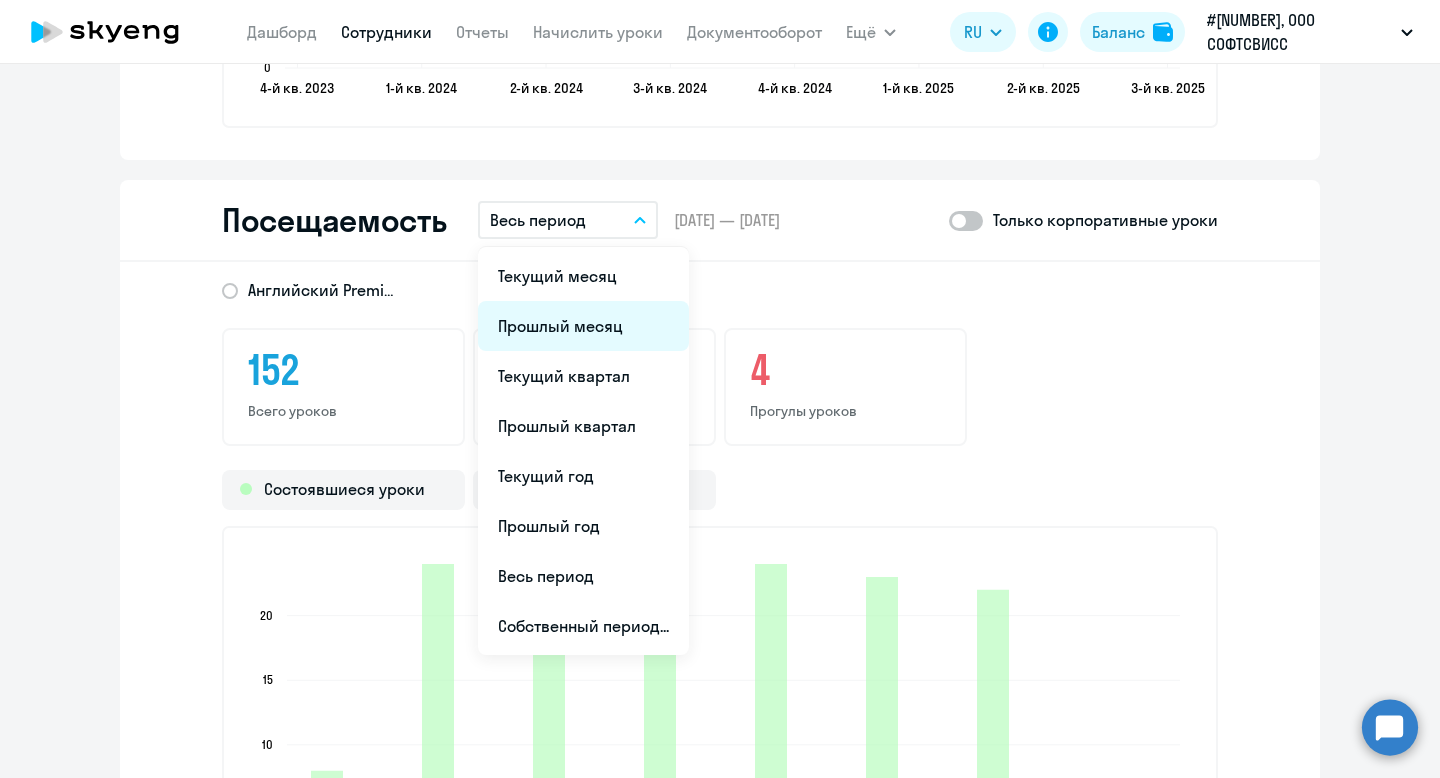 click on "Прошлый месяц" at bounding box center (583, 326) 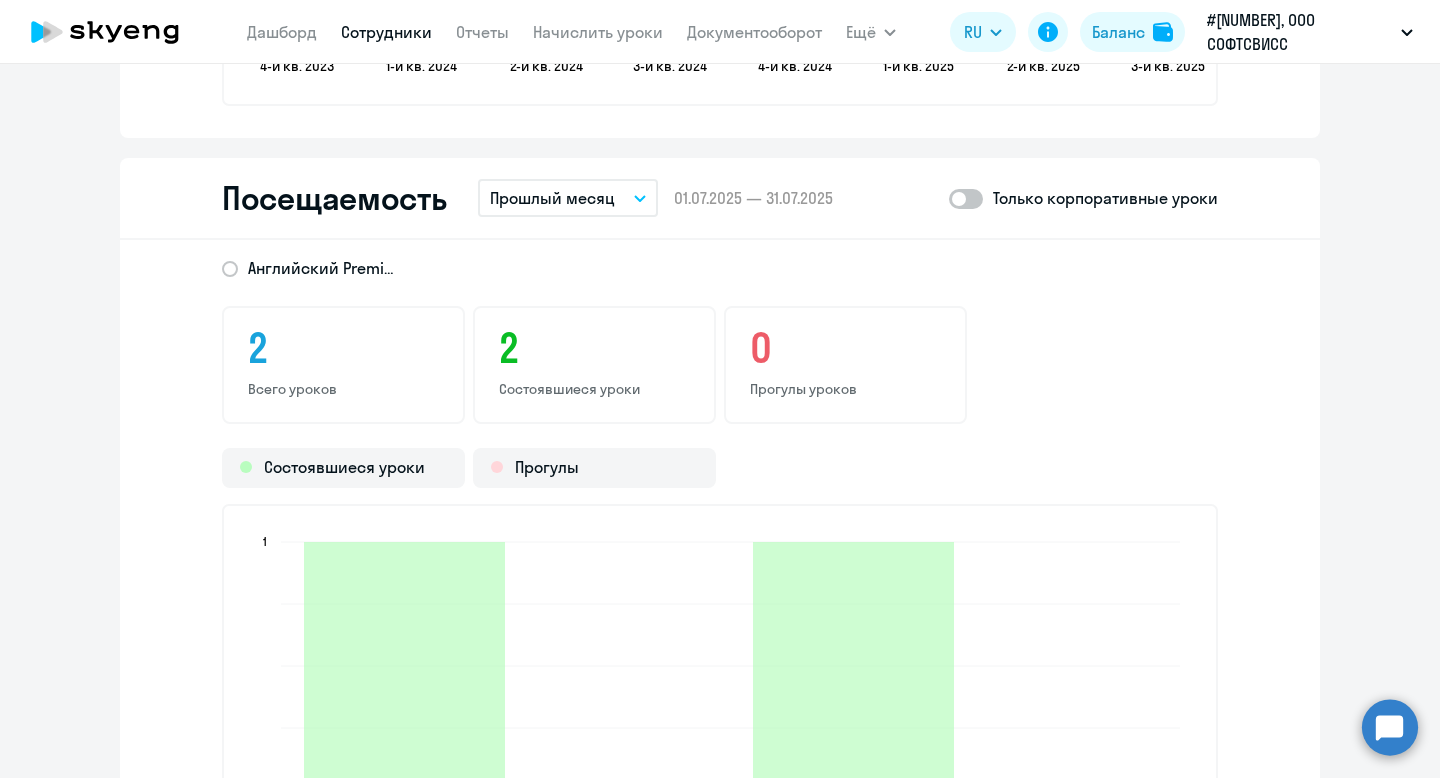 scroll, scrollTop: 2469, scrollLeft: 0, axis: vertical 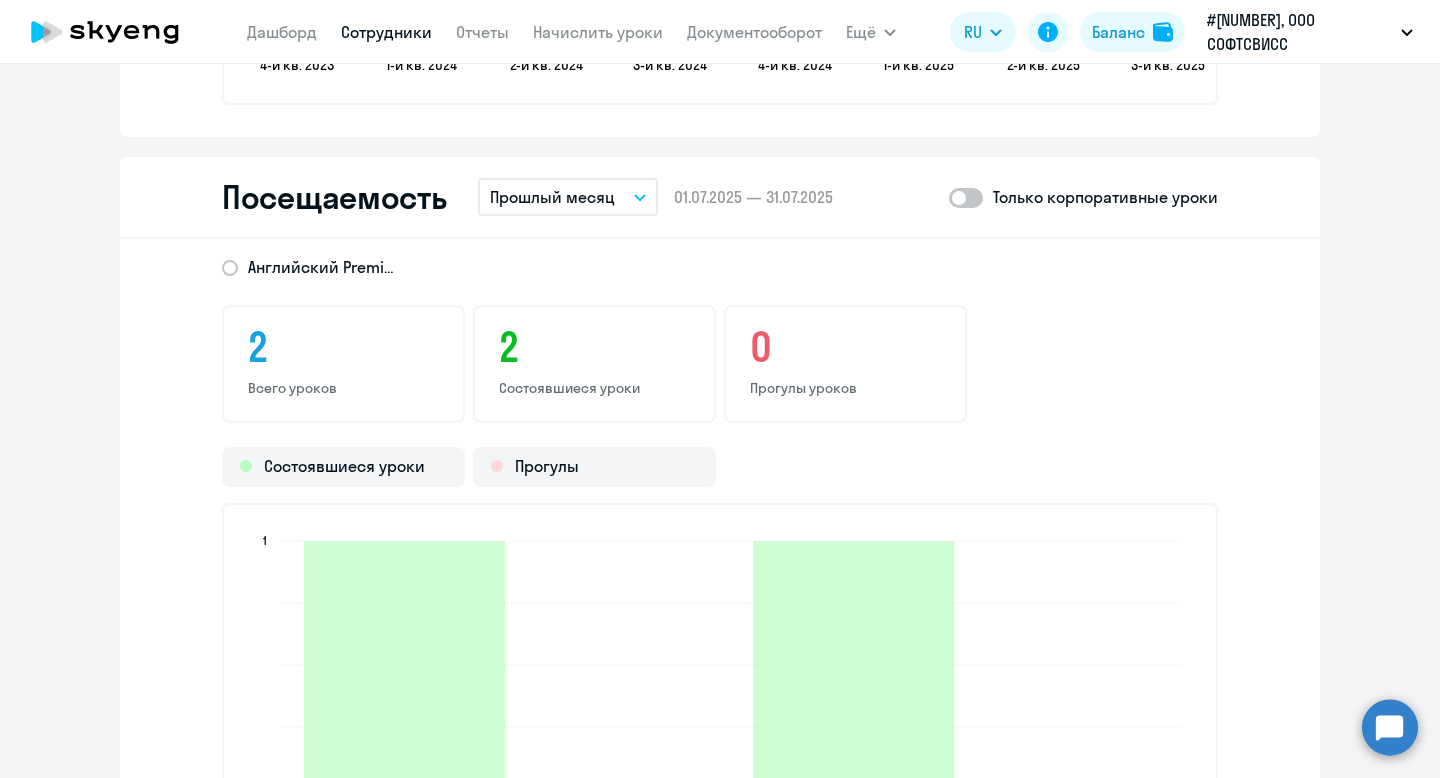 click on "Прошлый месяц" at bounding box center [552, 197] 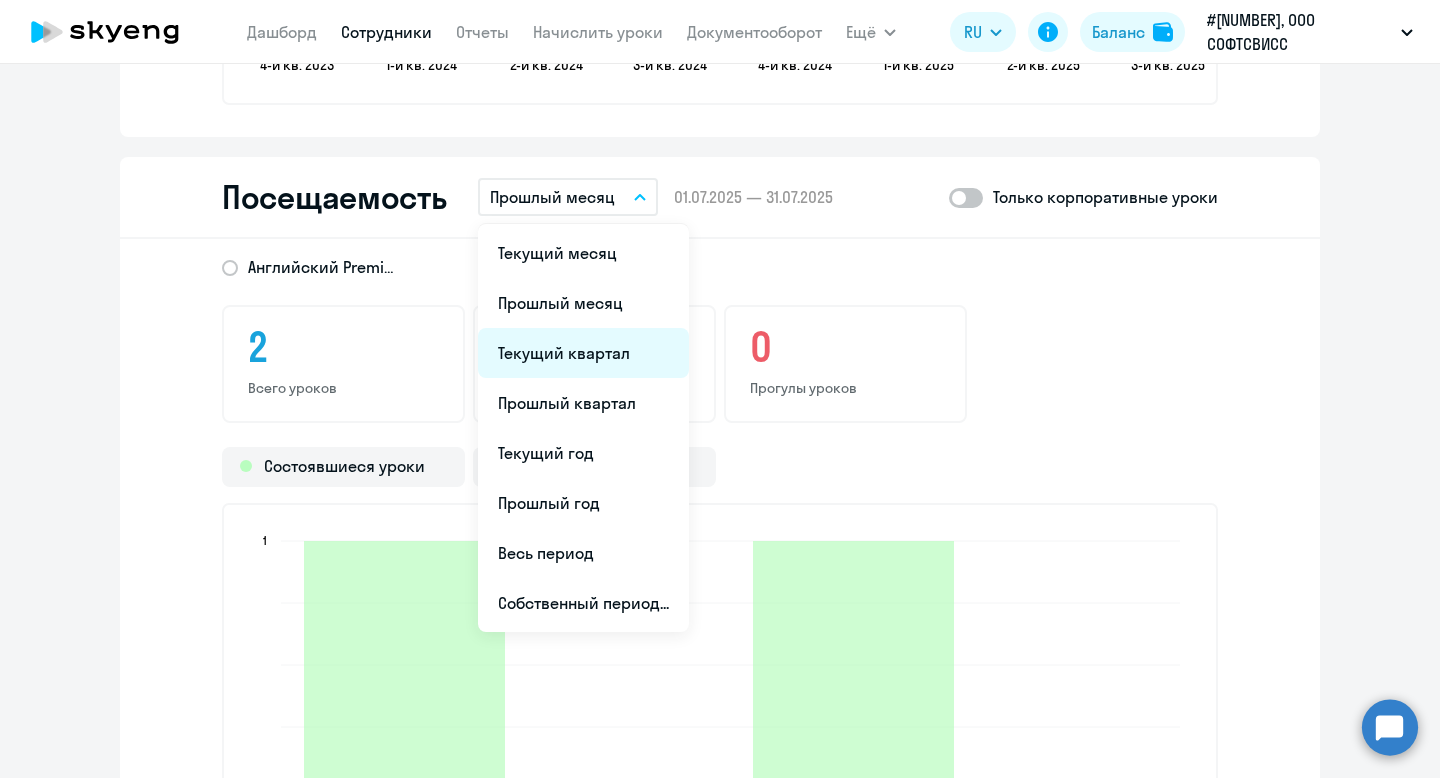 click on "Текущий квартал" at bounding box center [583, 353] 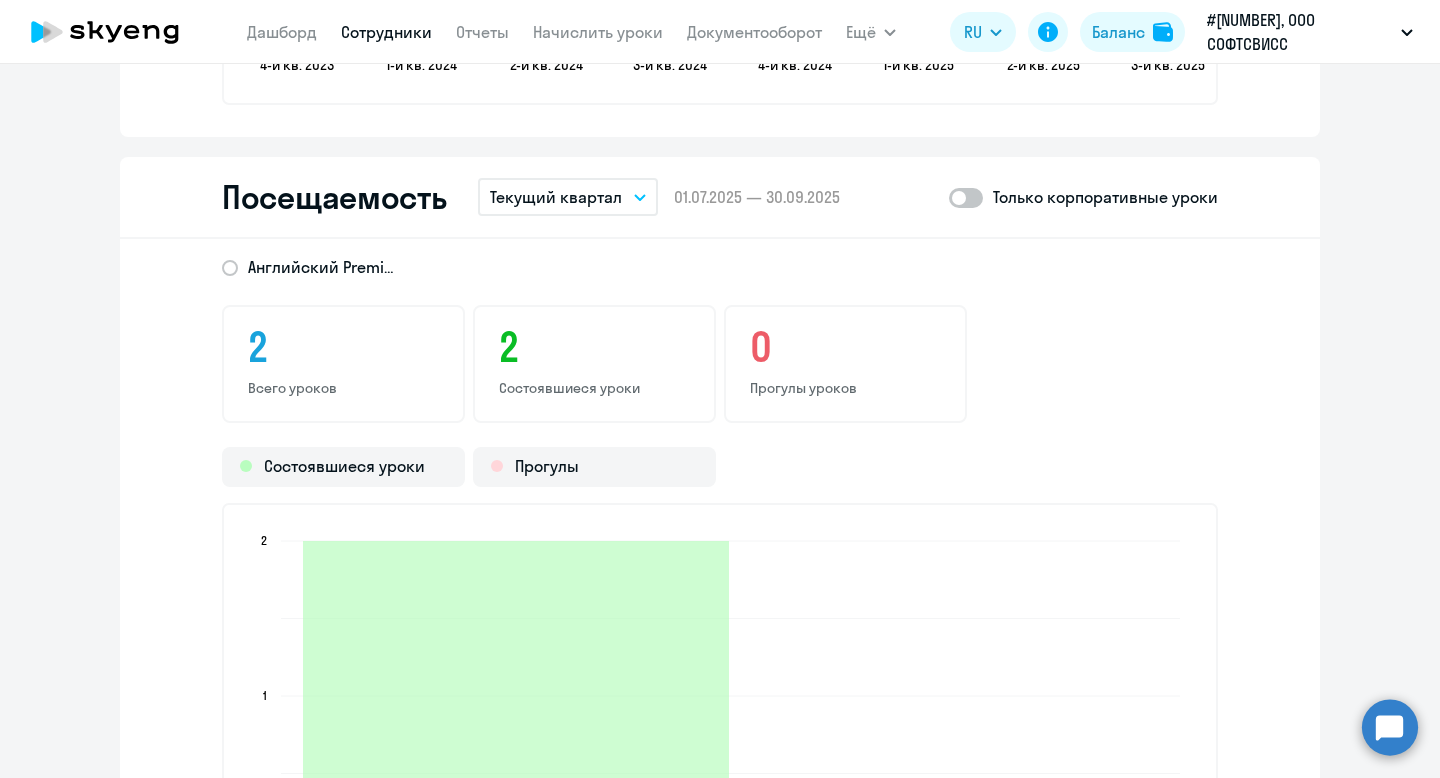 click on "Текущий квартал" at bounding box center [556, 197] 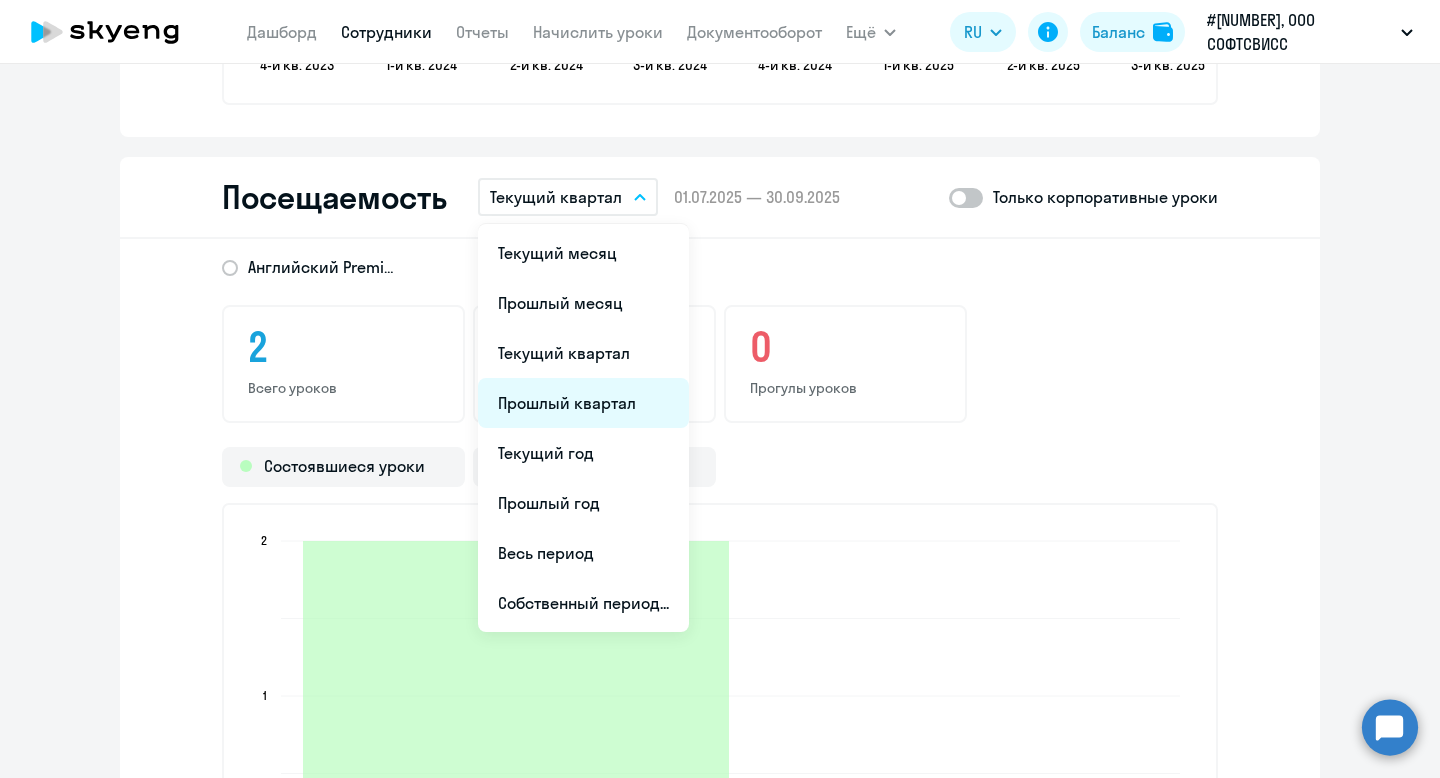 click on "Прошлый квартал" at bounding box center (583, 403) 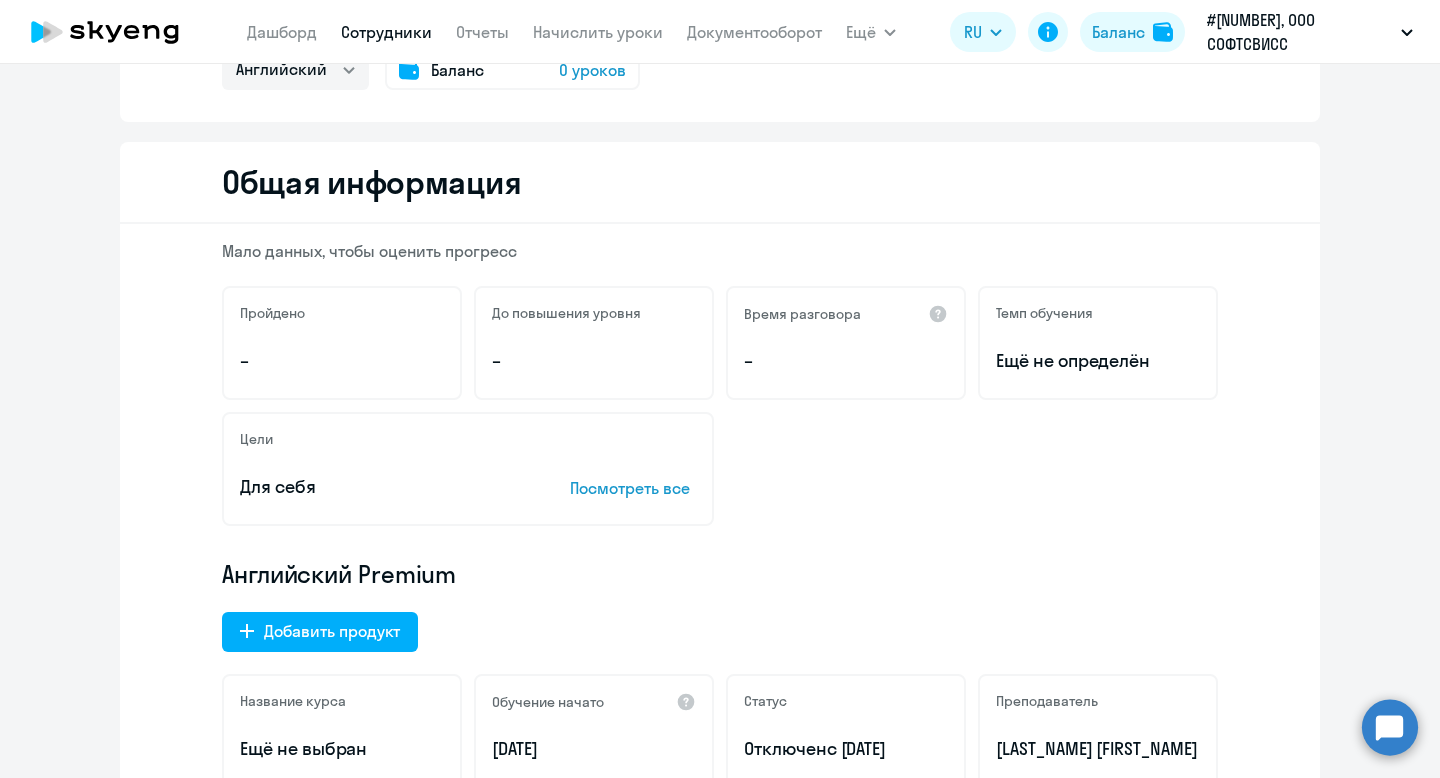 scroll, scrollTop: 0, scrollLeft: 0, axis: both 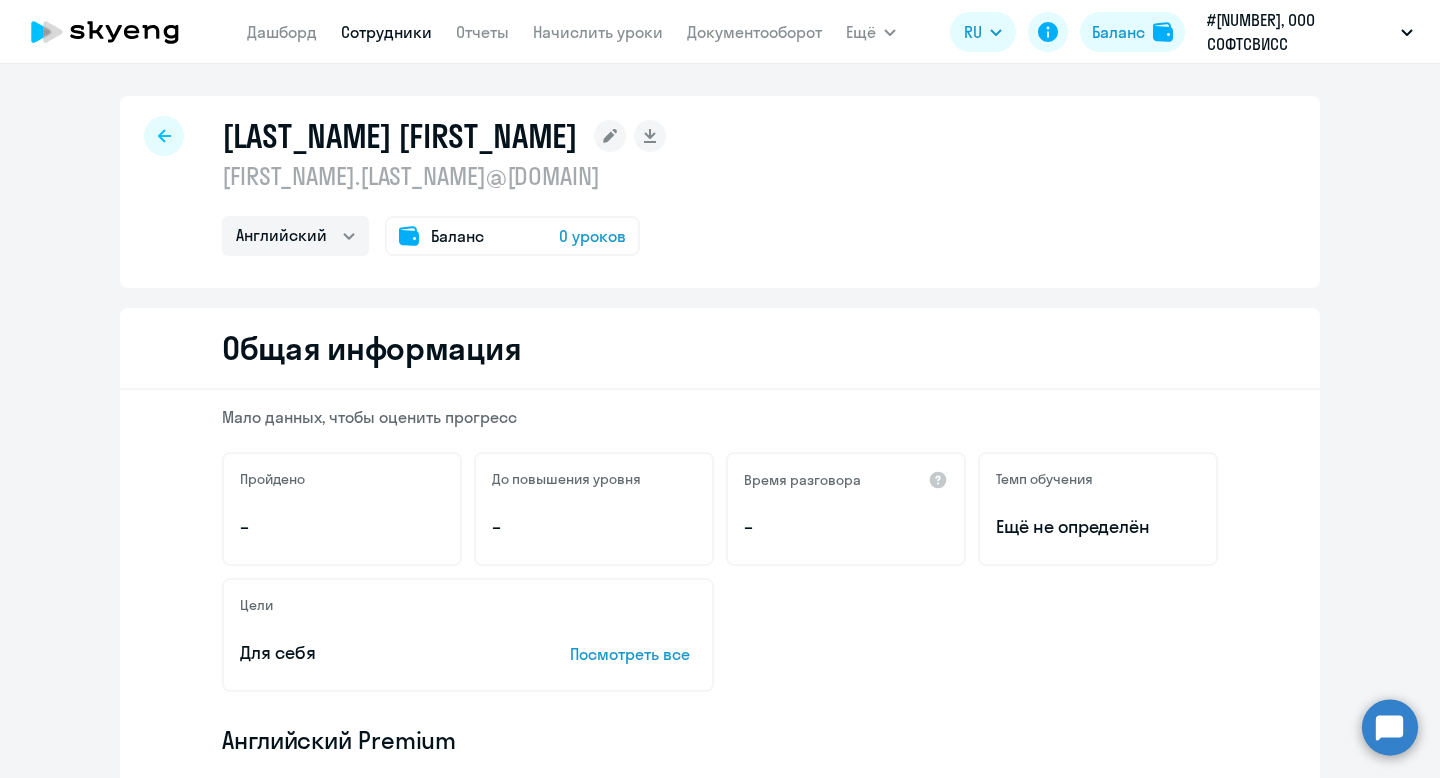 click 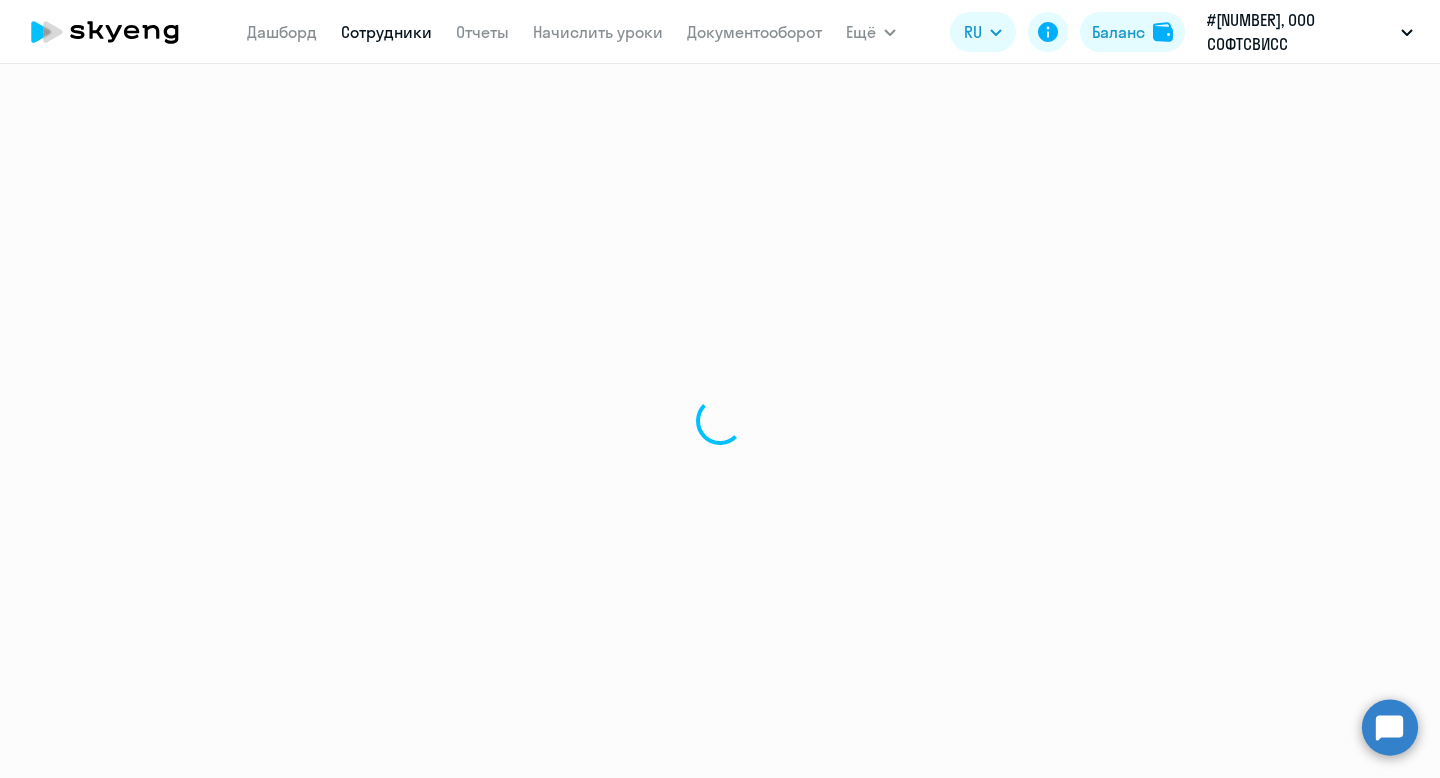 select on "30" 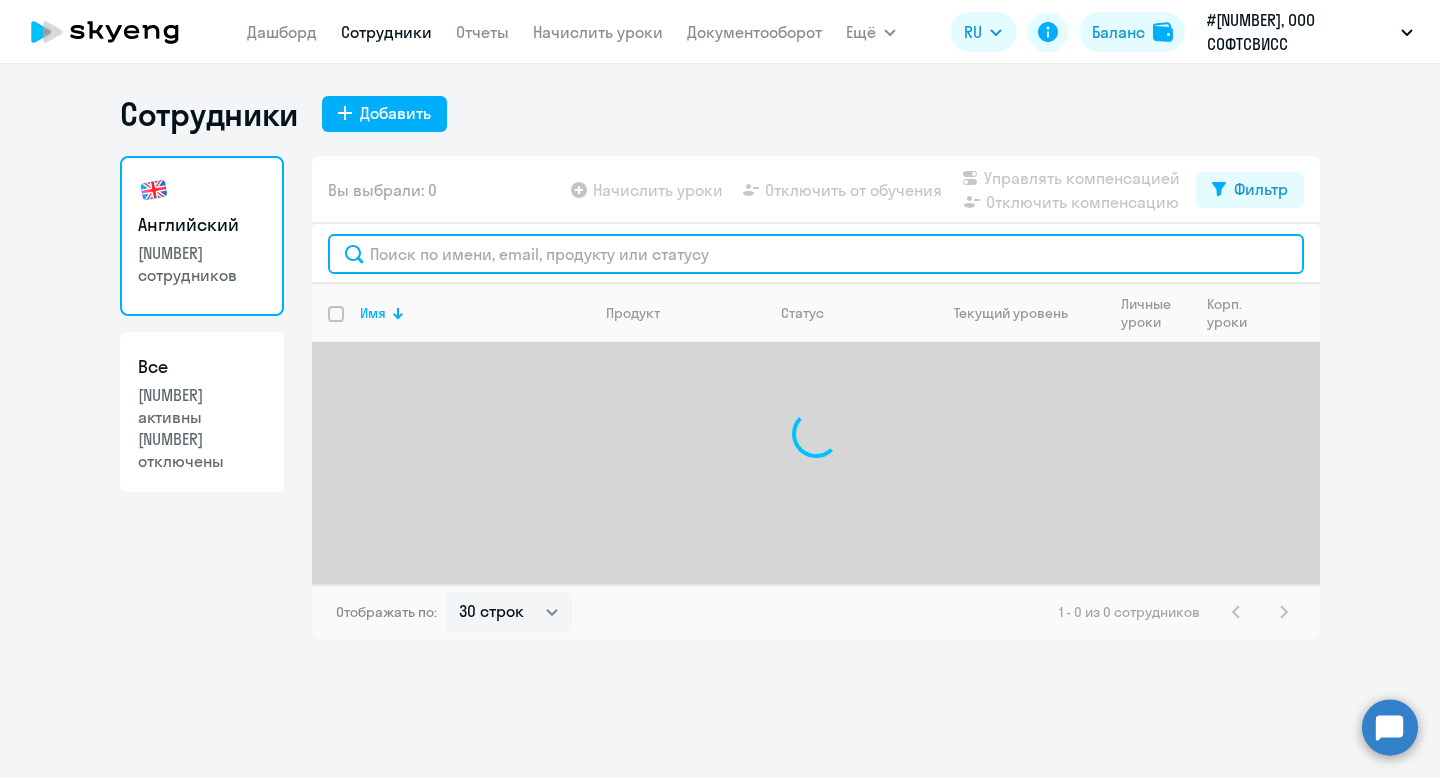 click 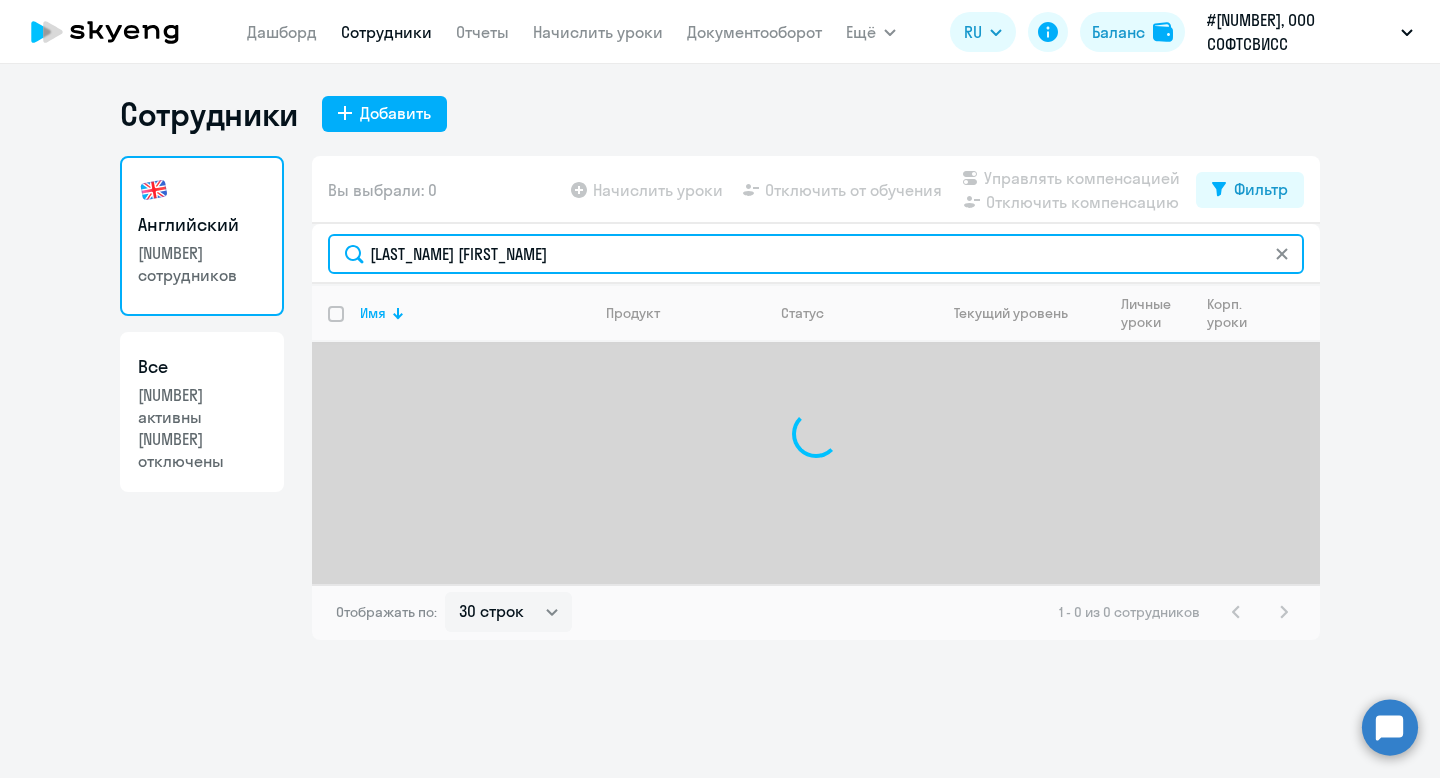 click on "[LAST_NAME] [FIRST_NAME]" 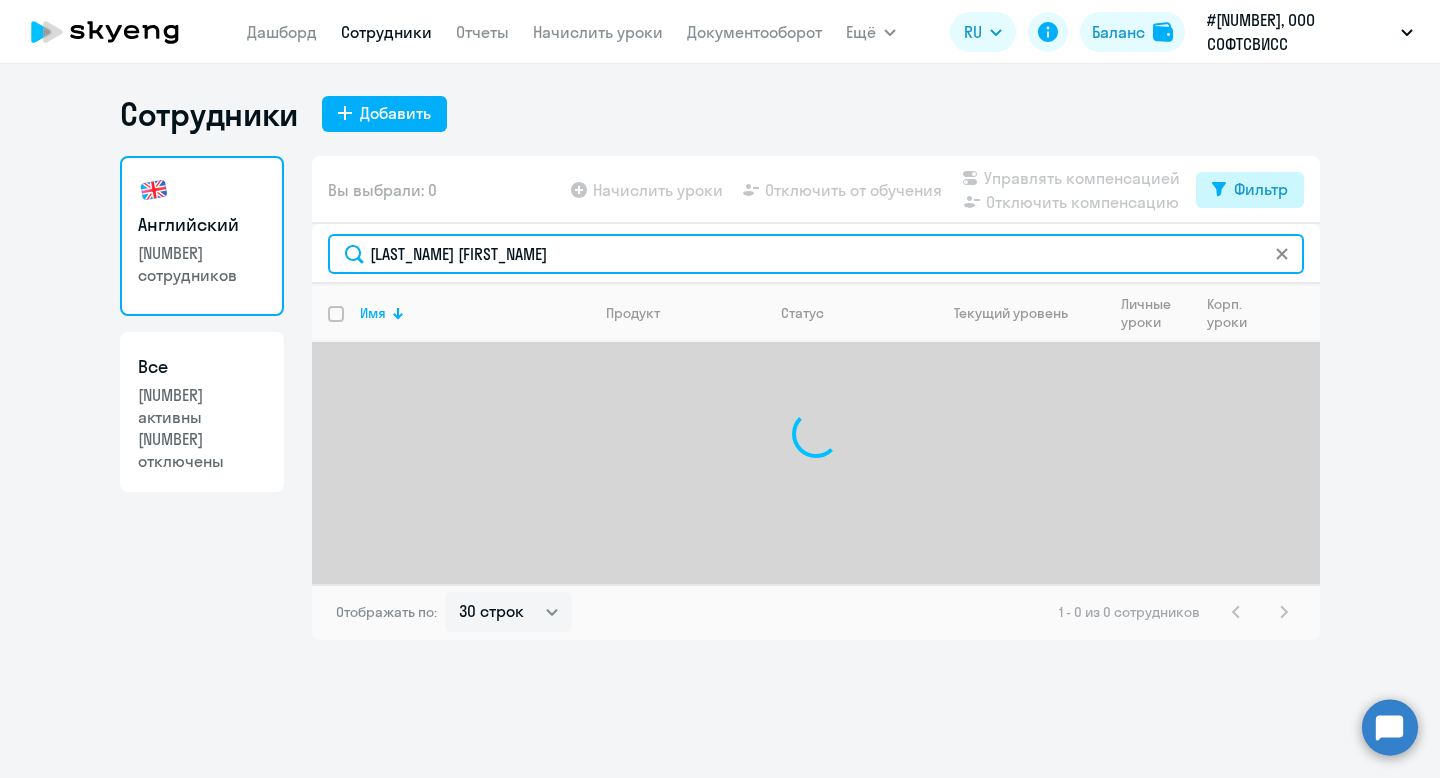 type on "[LAST_NAME] [FIRST_NAME]" 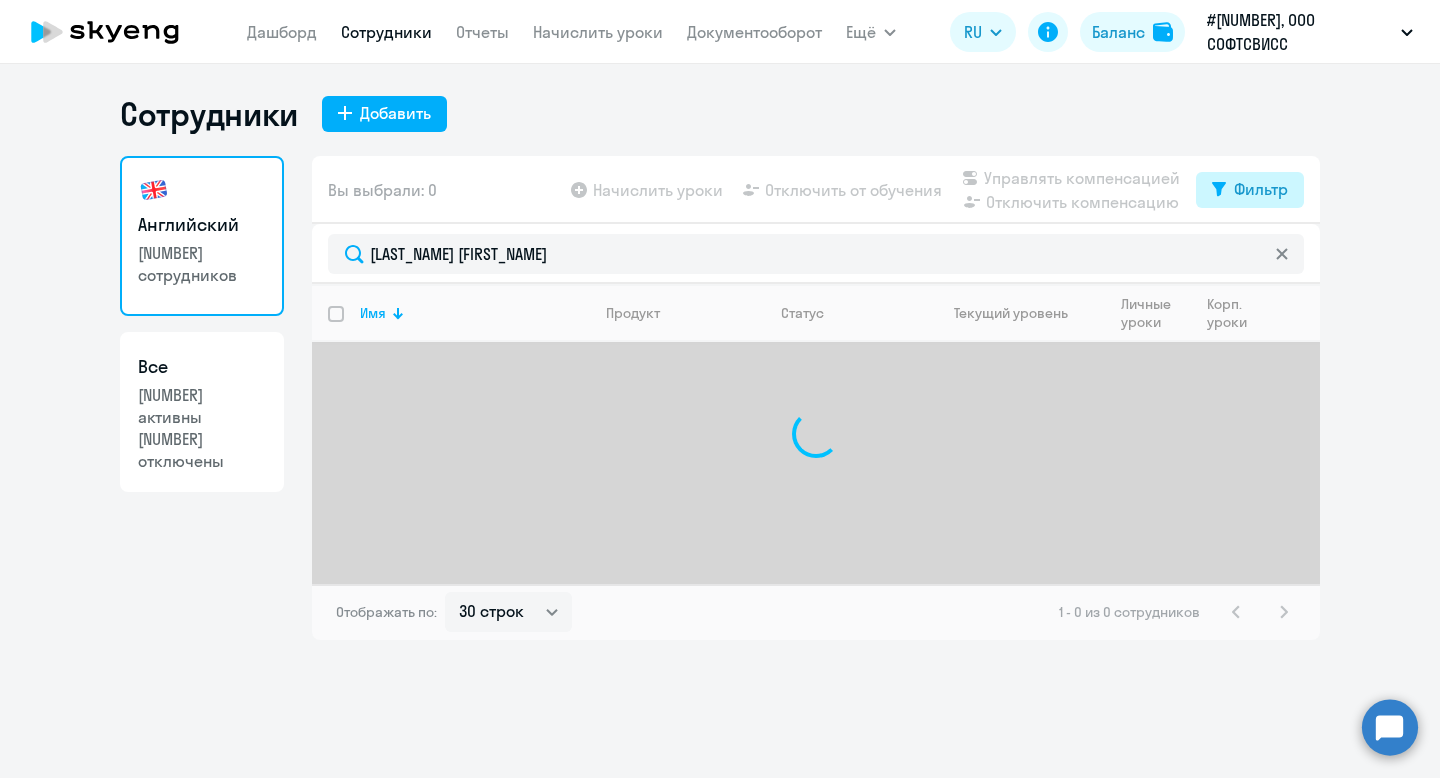 click on "Фильтр" 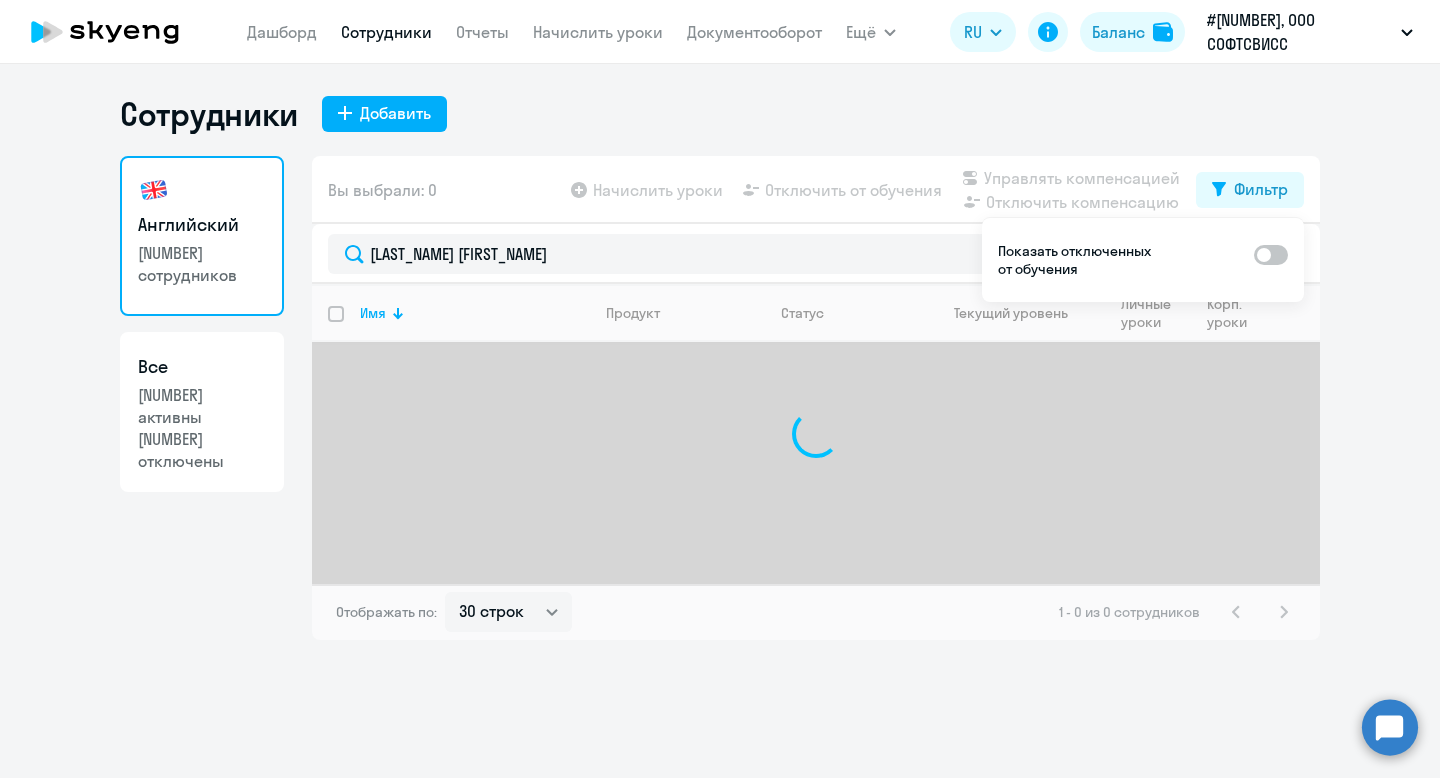 click at bounding box center (1271, 255) 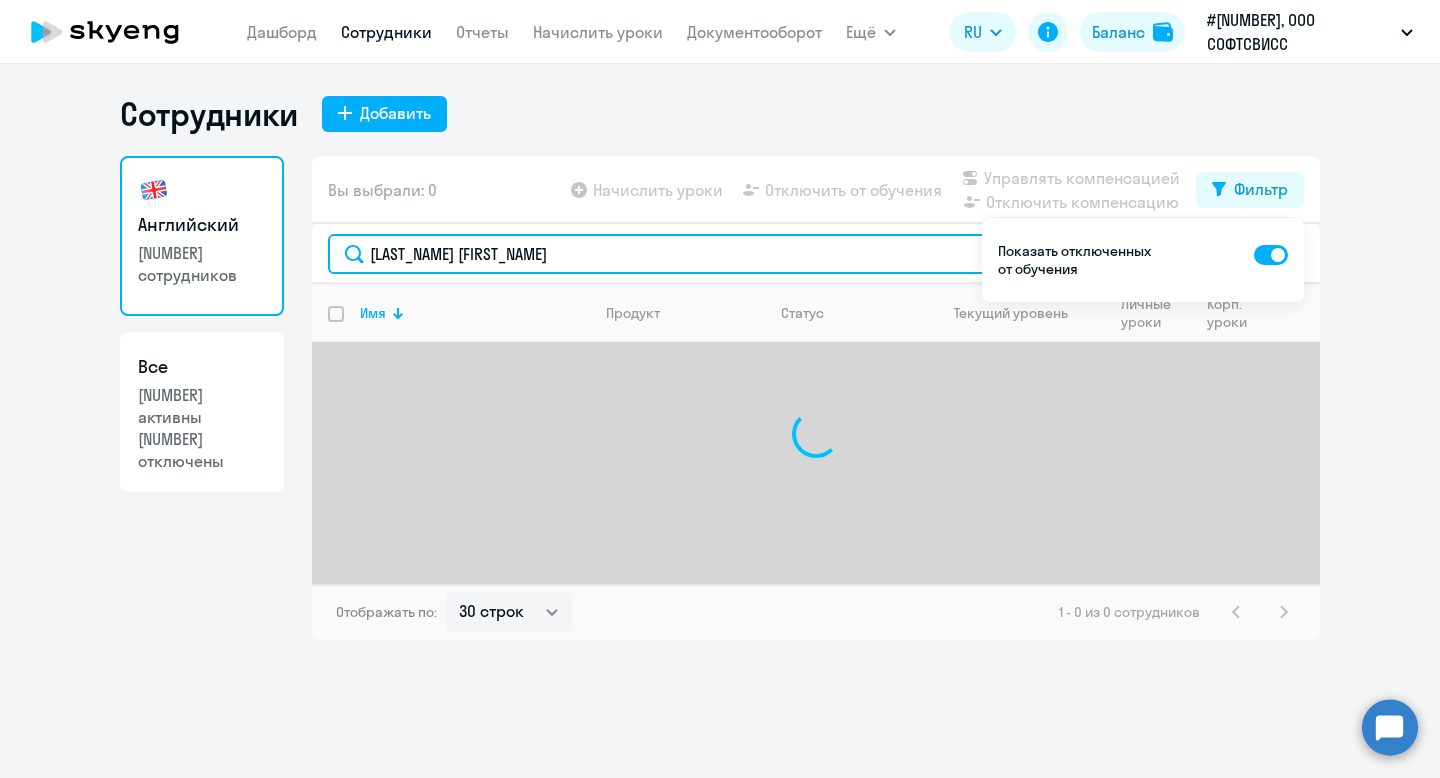 click on "[LAST_NAME] [FIRST_NAME]" 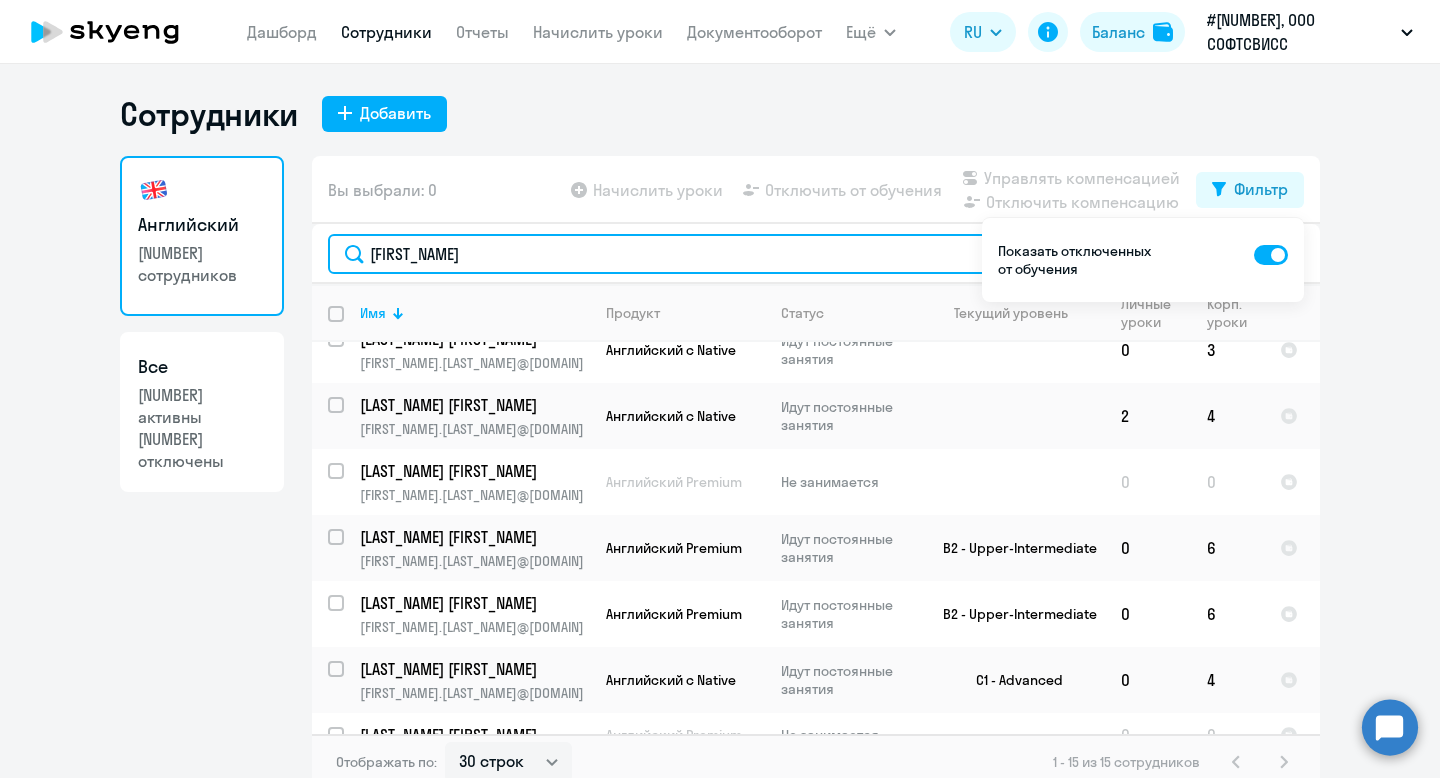 scroll, scrollTop: 591, scrollLeft: 0, axis: vertical 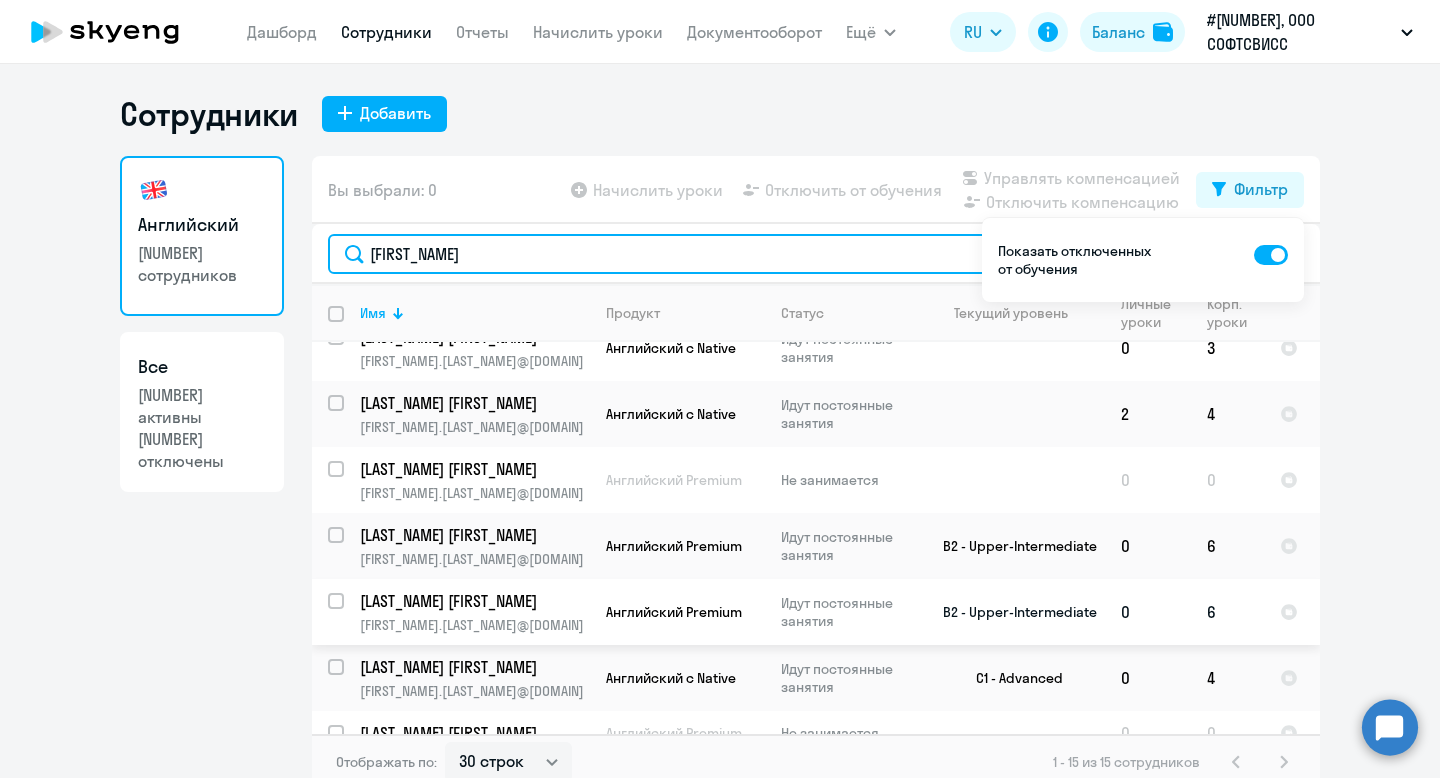 type on "[FIRST_NAME]" 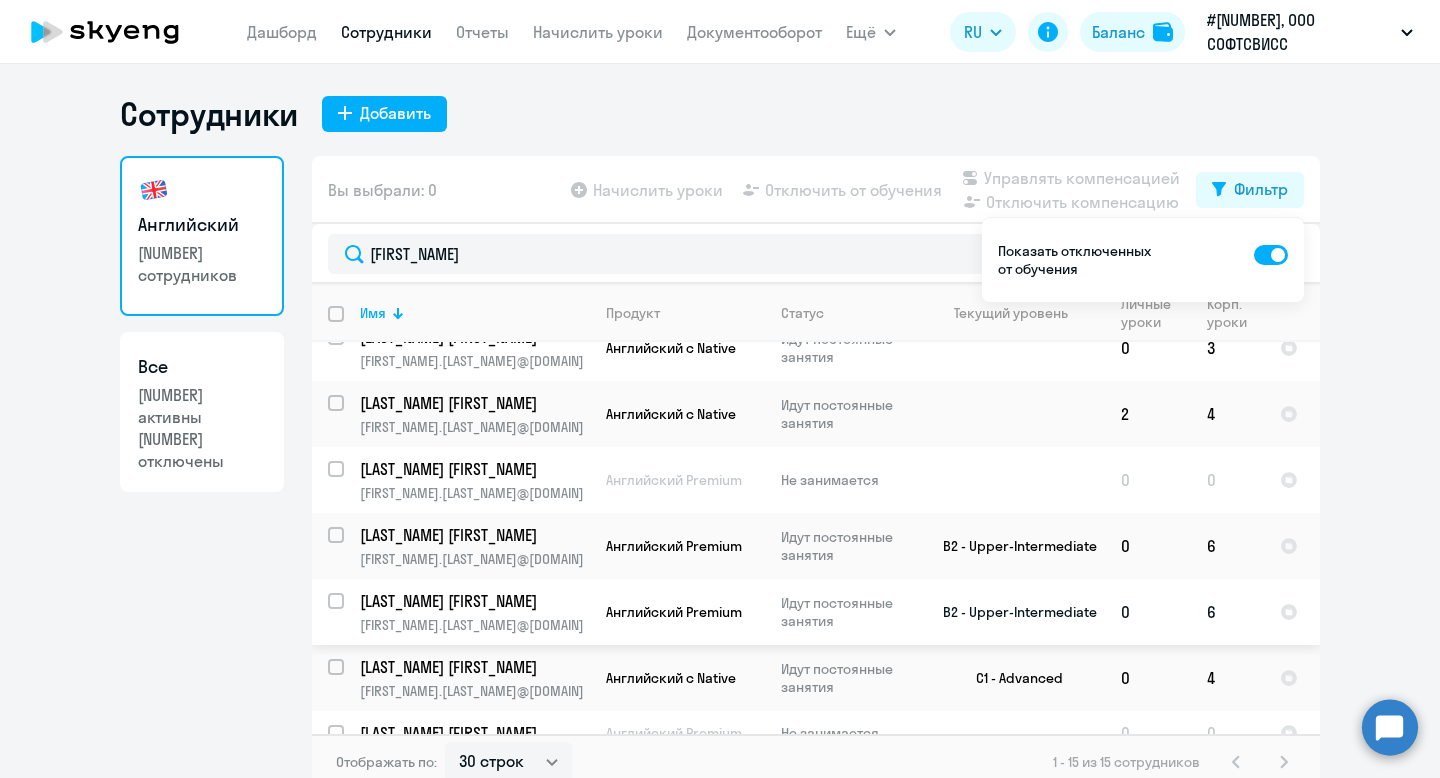 click on "[LAST_NAME] [FIRST_NAME]" 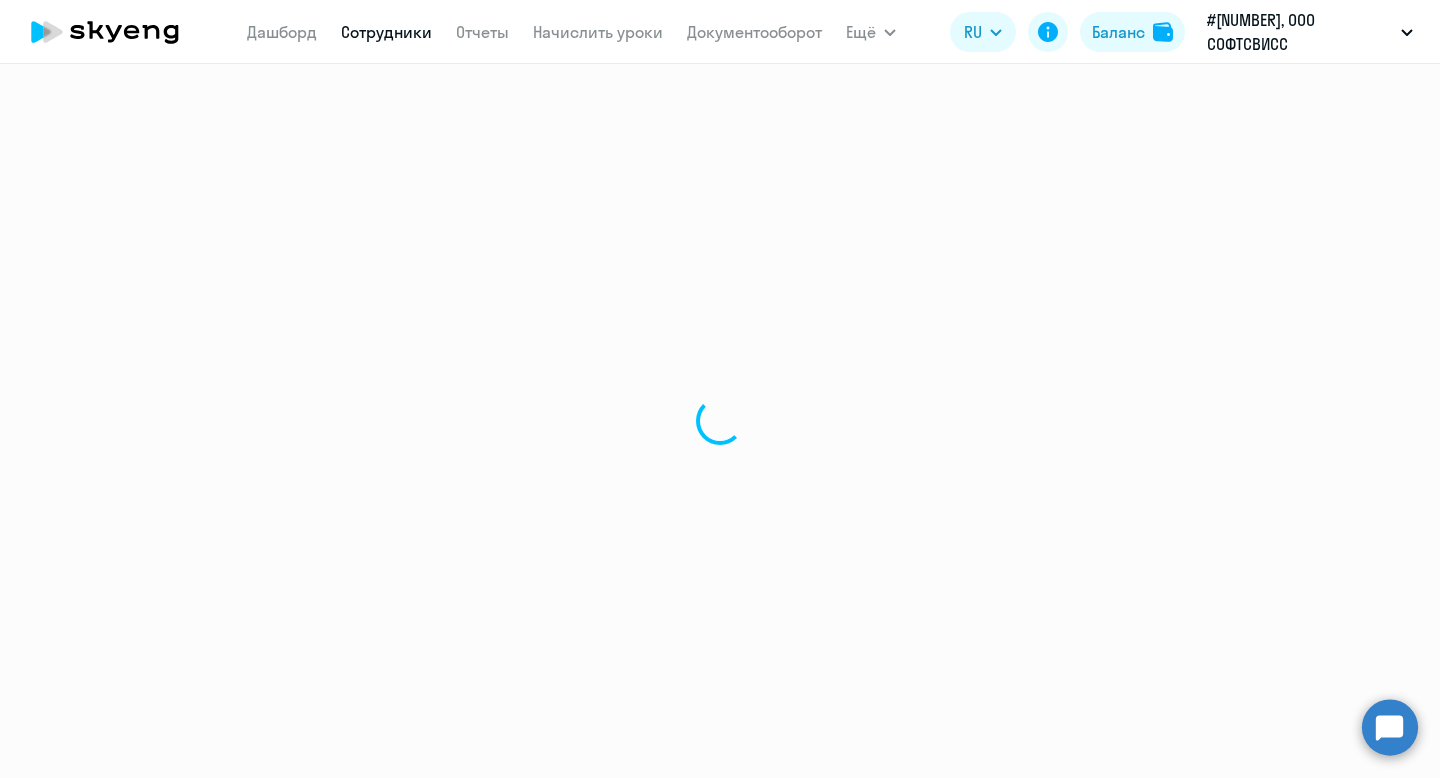 select on "english" 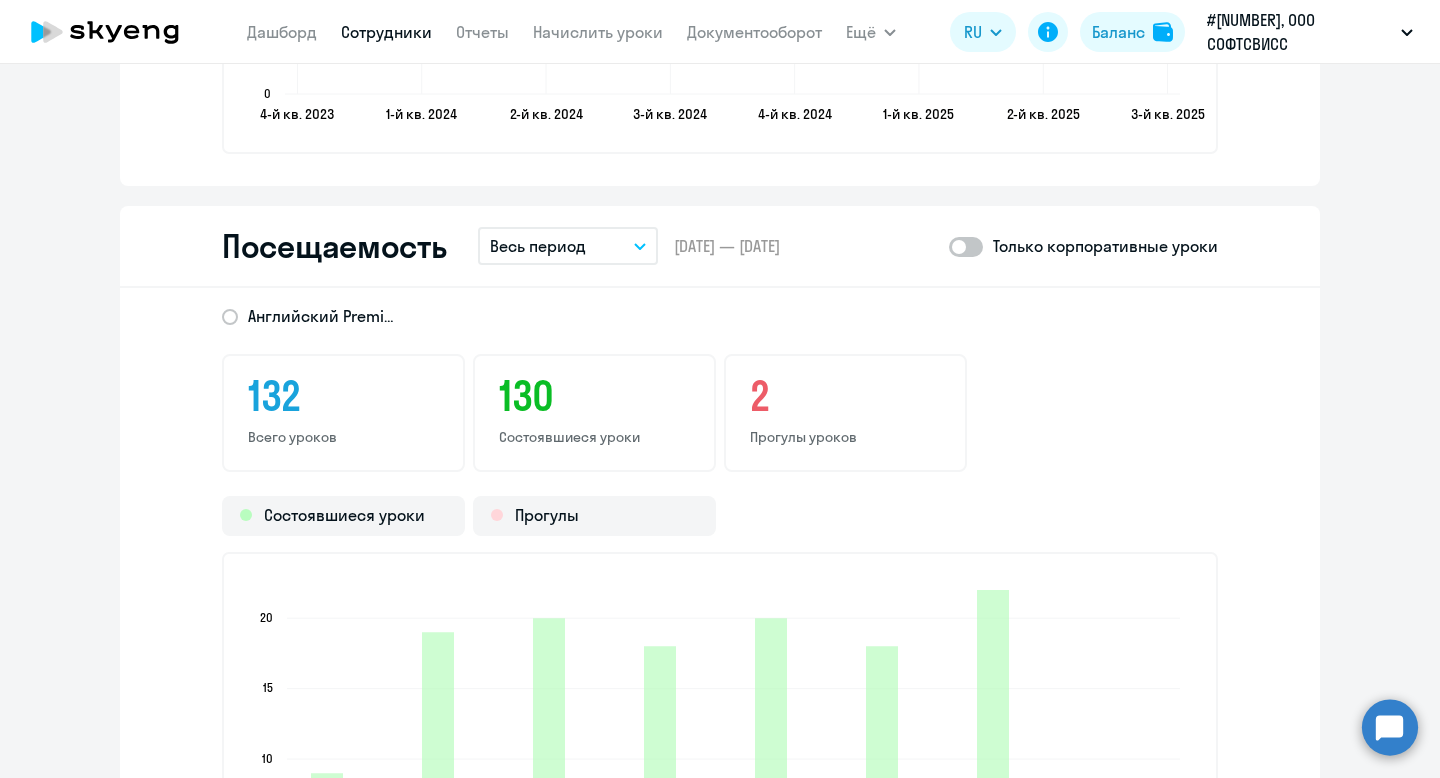 scroll, scrollTop: 2440, scrollLeft: 0, axis: vertical 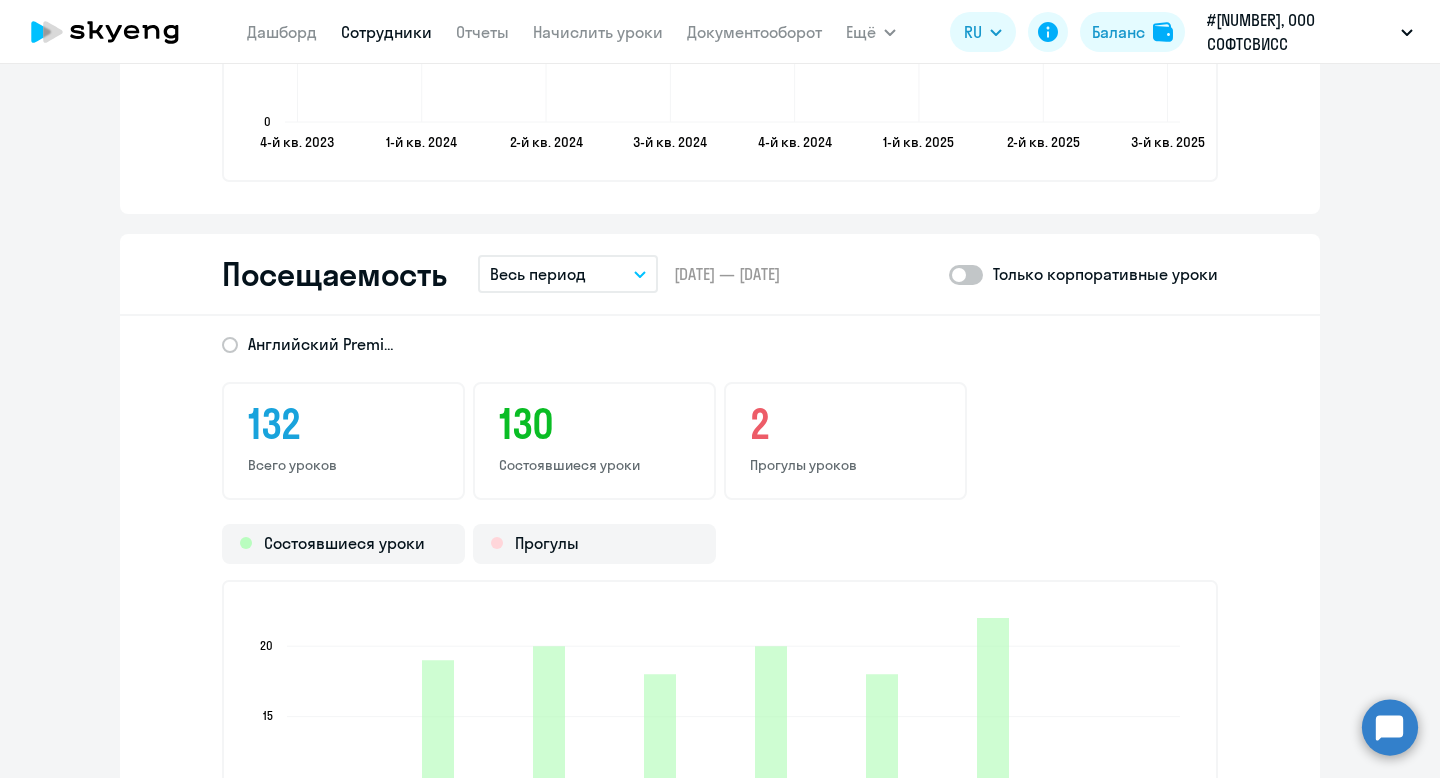 click on "Весь период" at bounding box center [568, 274] 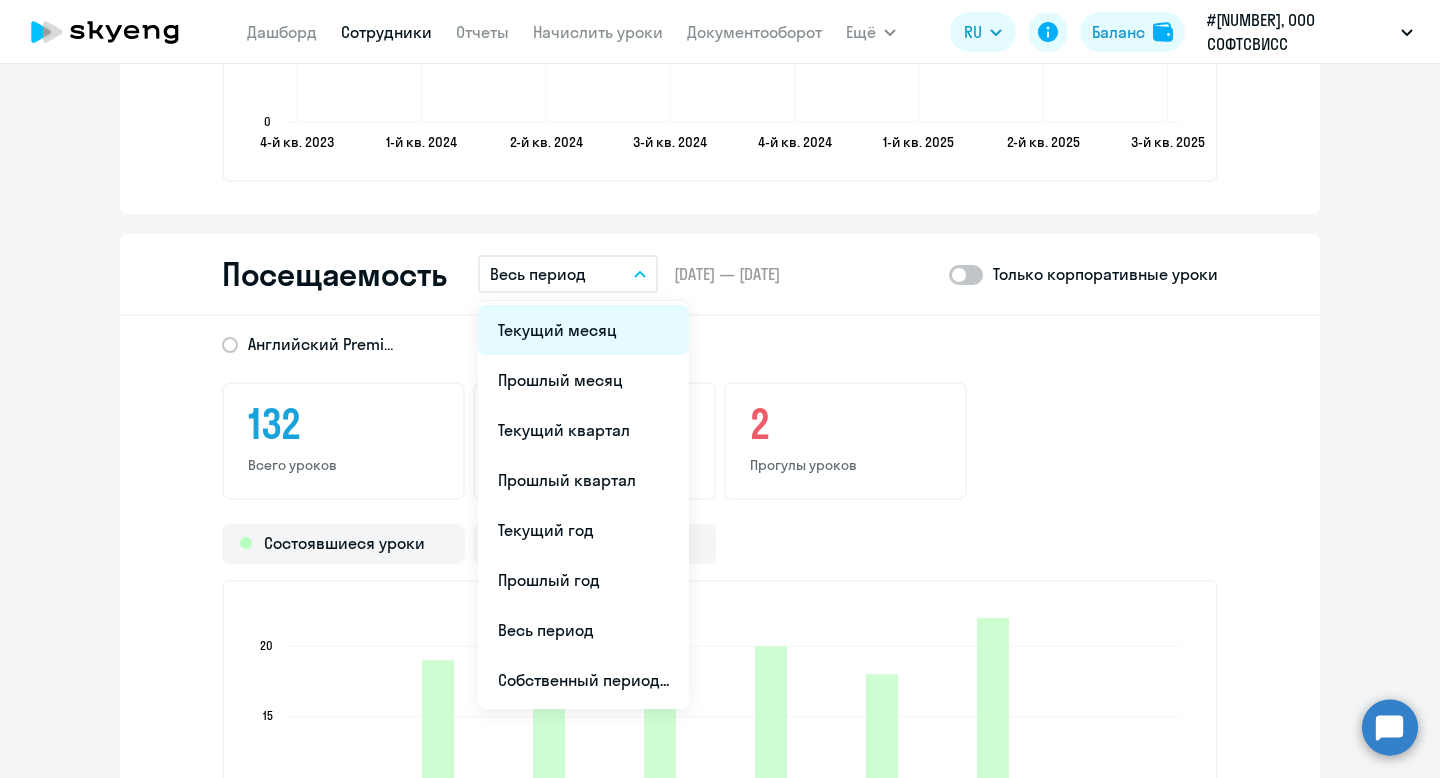 click on "Текущий месяц" at bounding box center [583, 330] 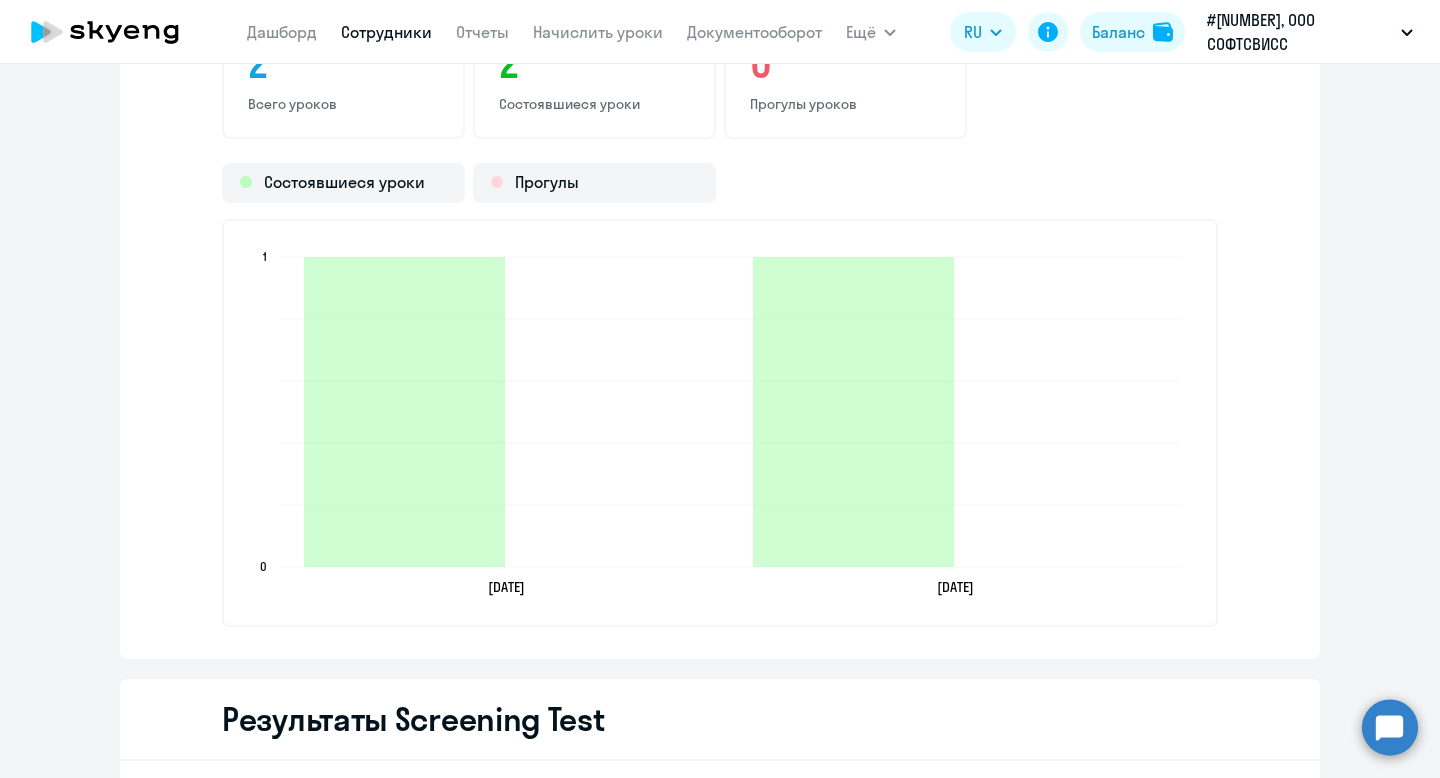 scroll, scrollTop: 2533, scrollLeft: 0, axis: vertical 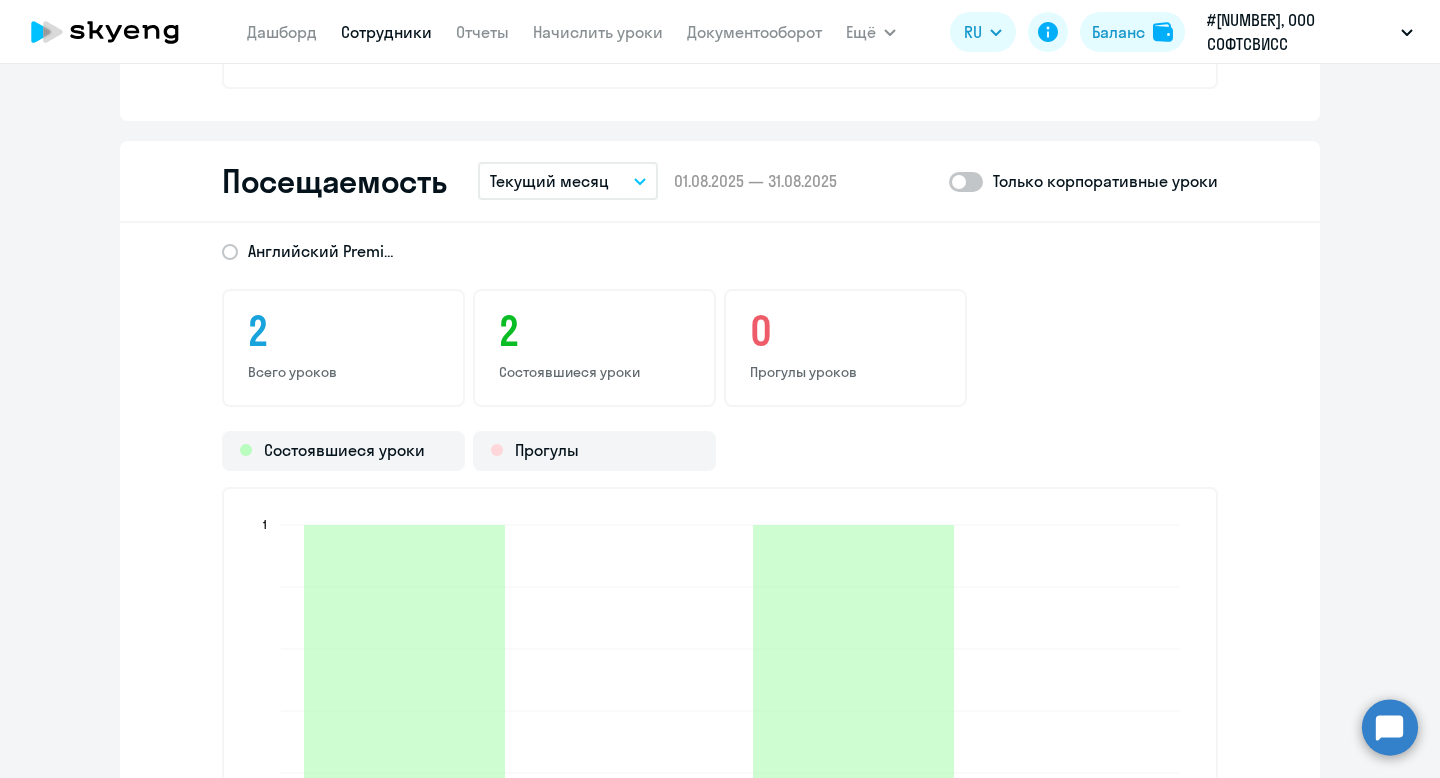 click on "Текущий месяц" at bounding box center [549, 181] 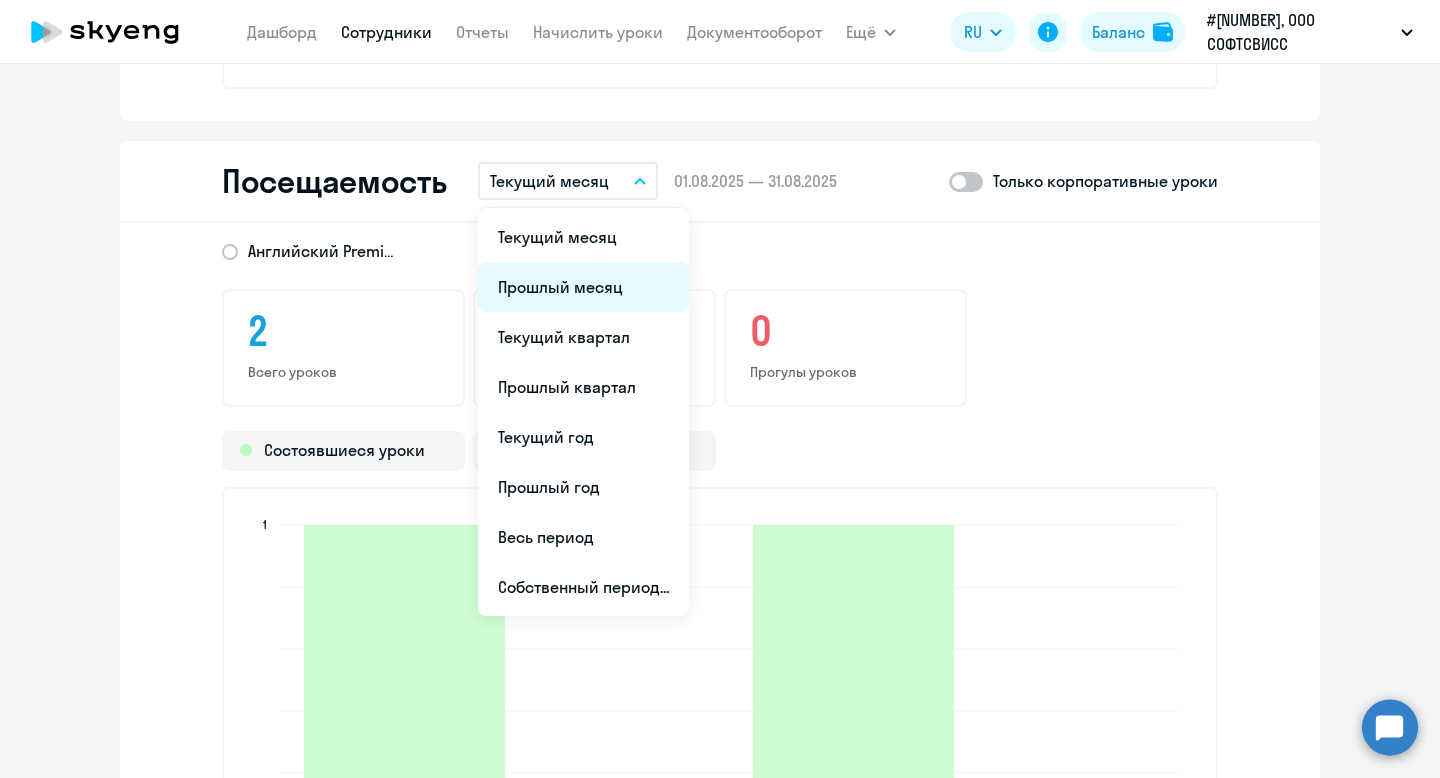 click on "Прошлый месяц" at bounding box center [583, 287] 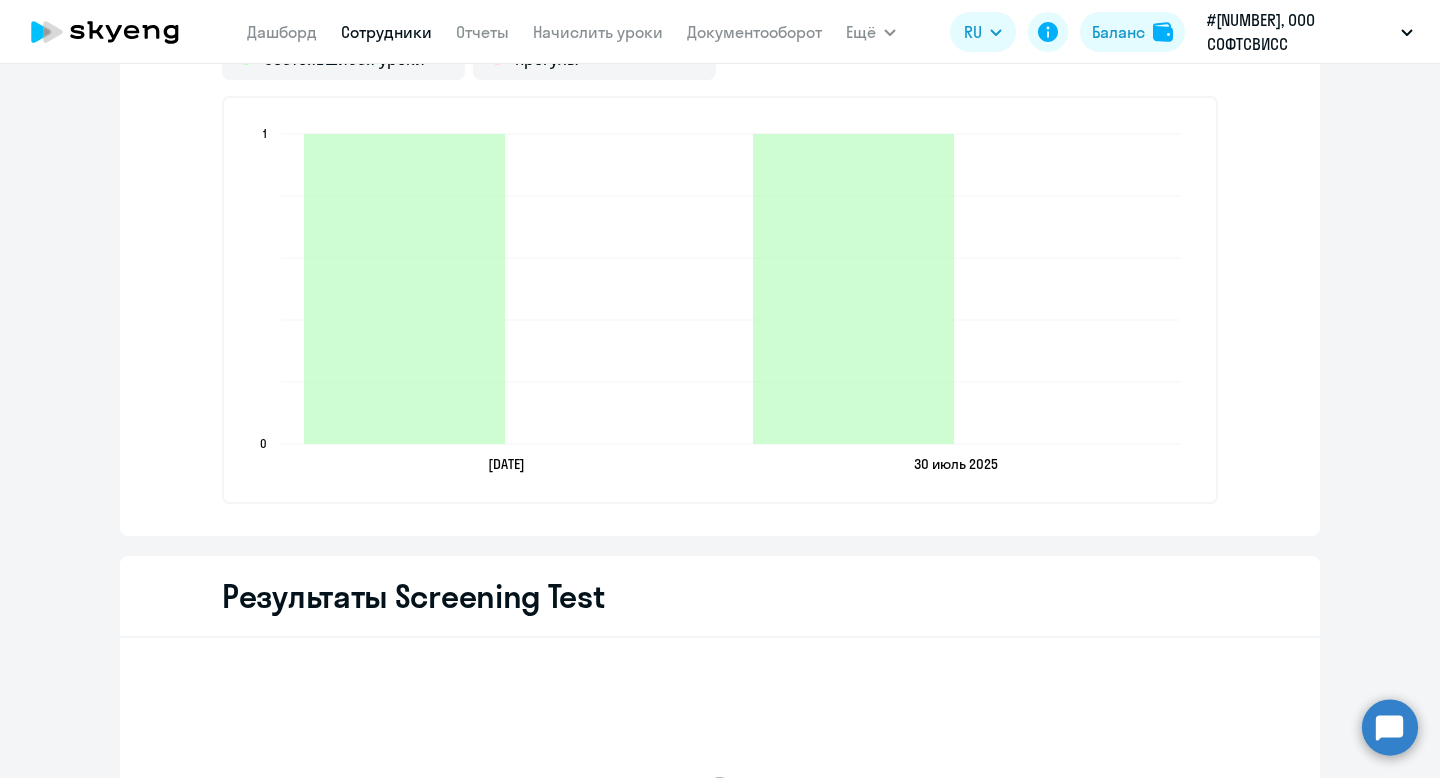 scroll, scrollTop: 2925, scrollLeft: 0, axis: vertical 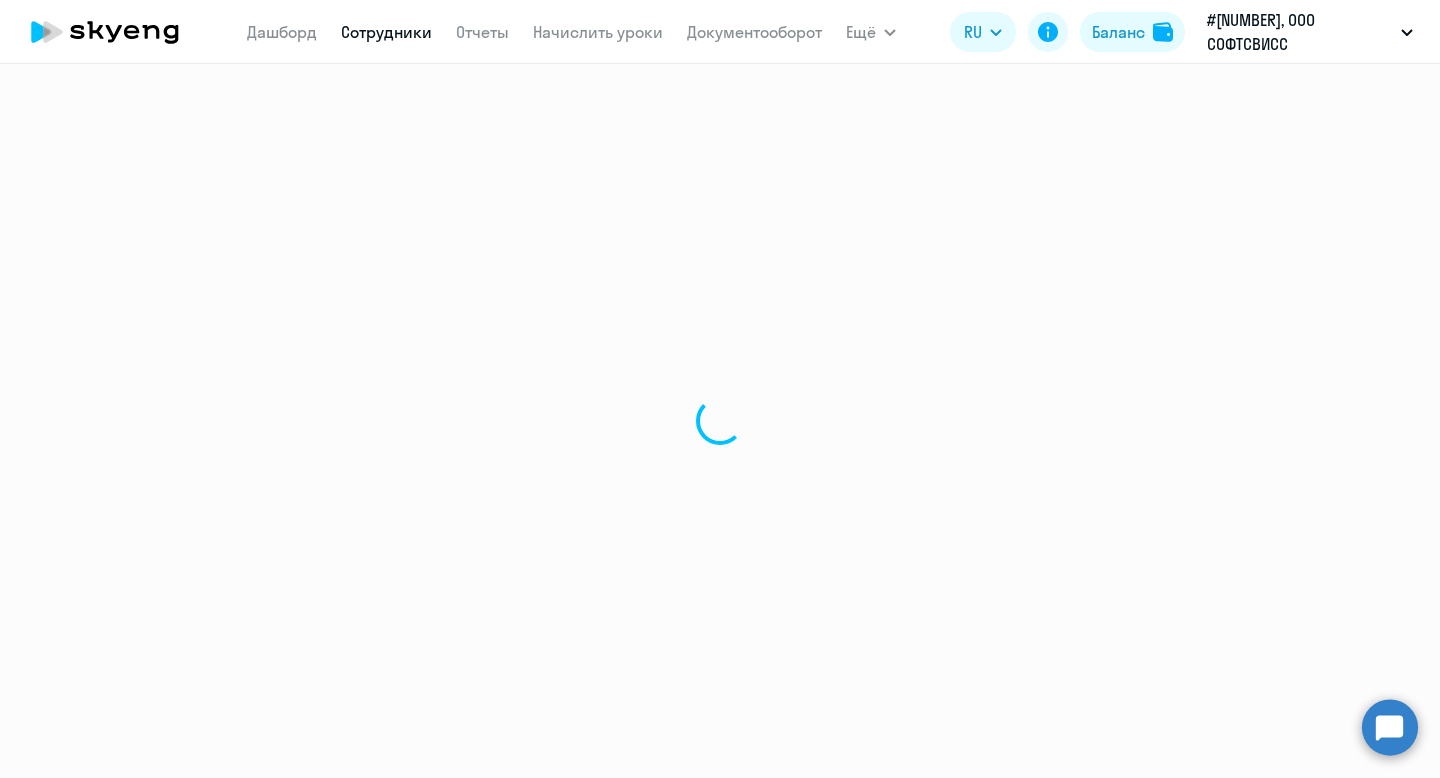 select on "30" 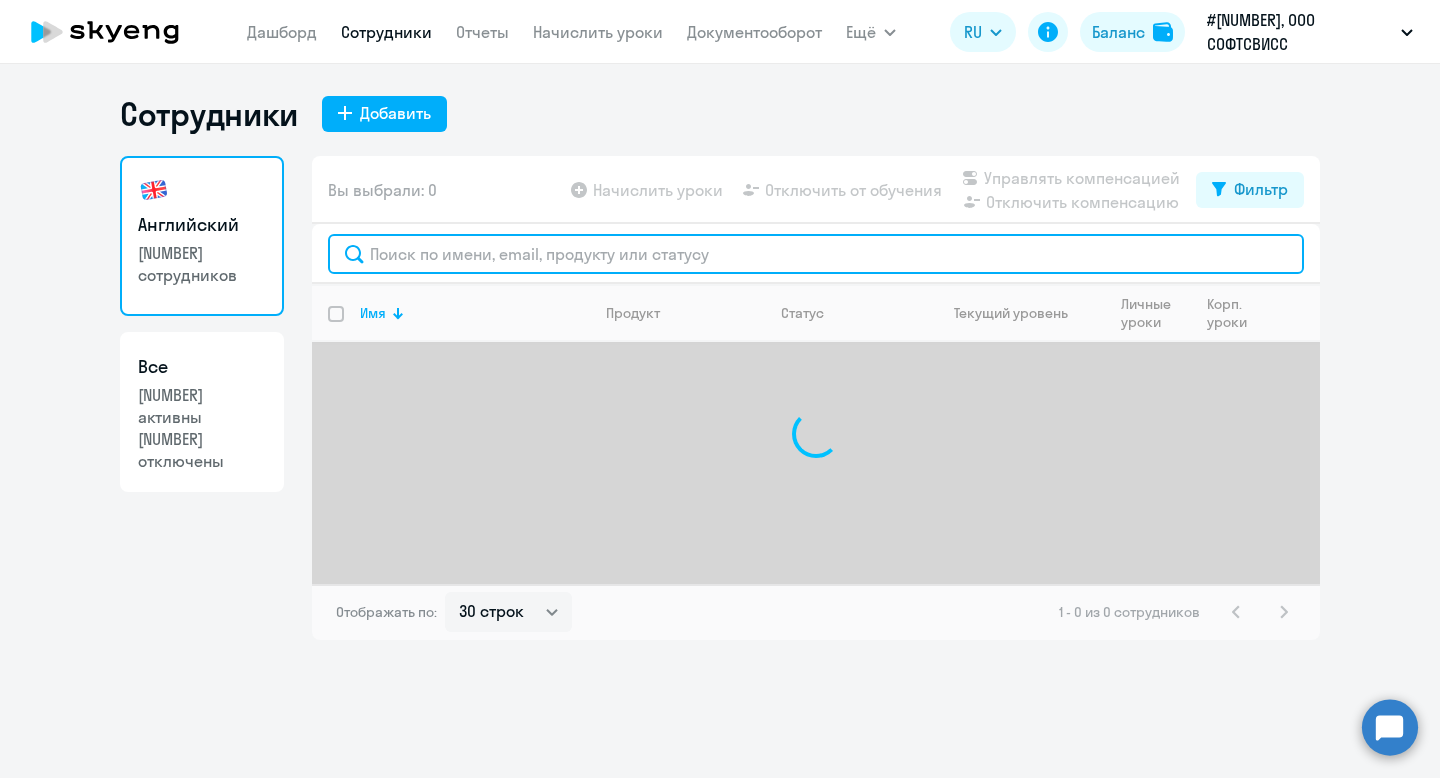 click 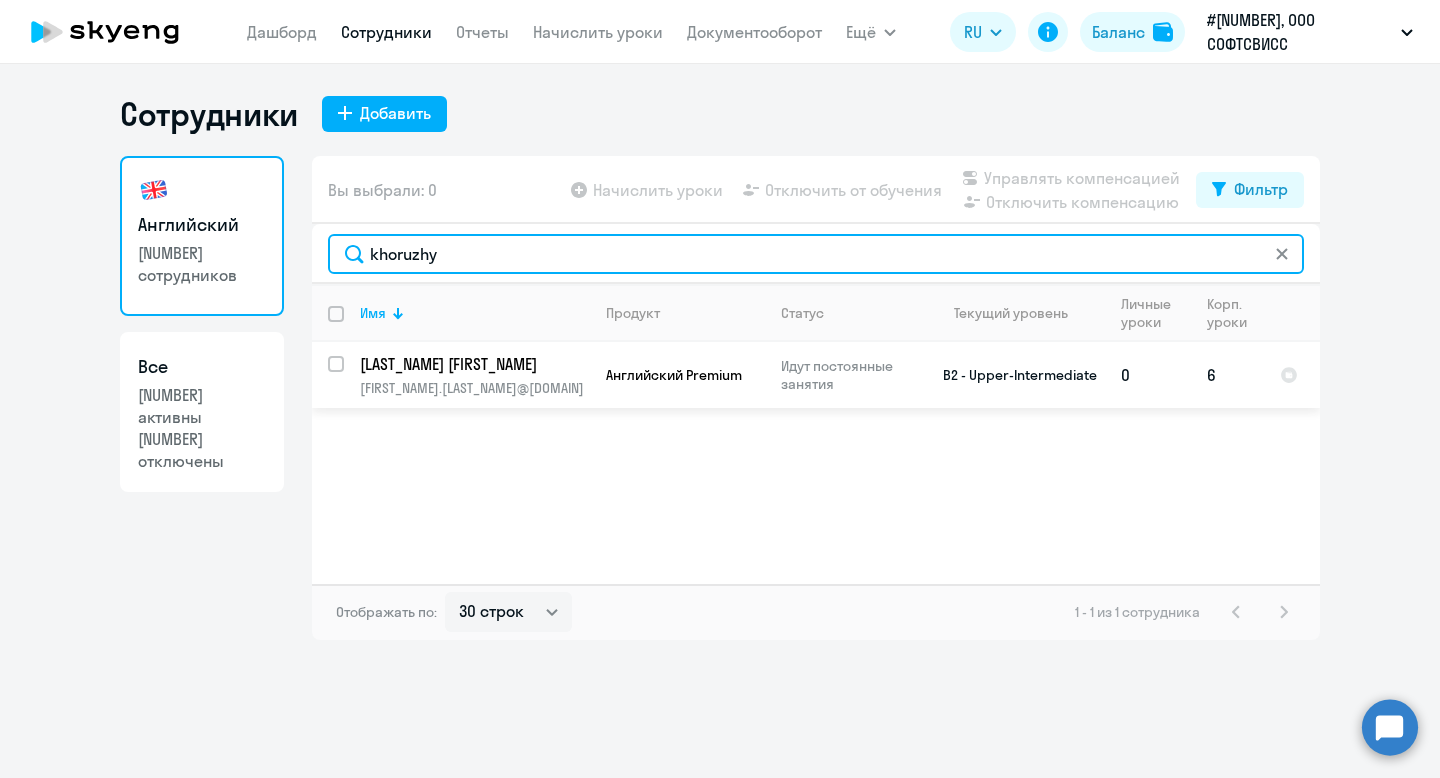 type on "khoruzhy" 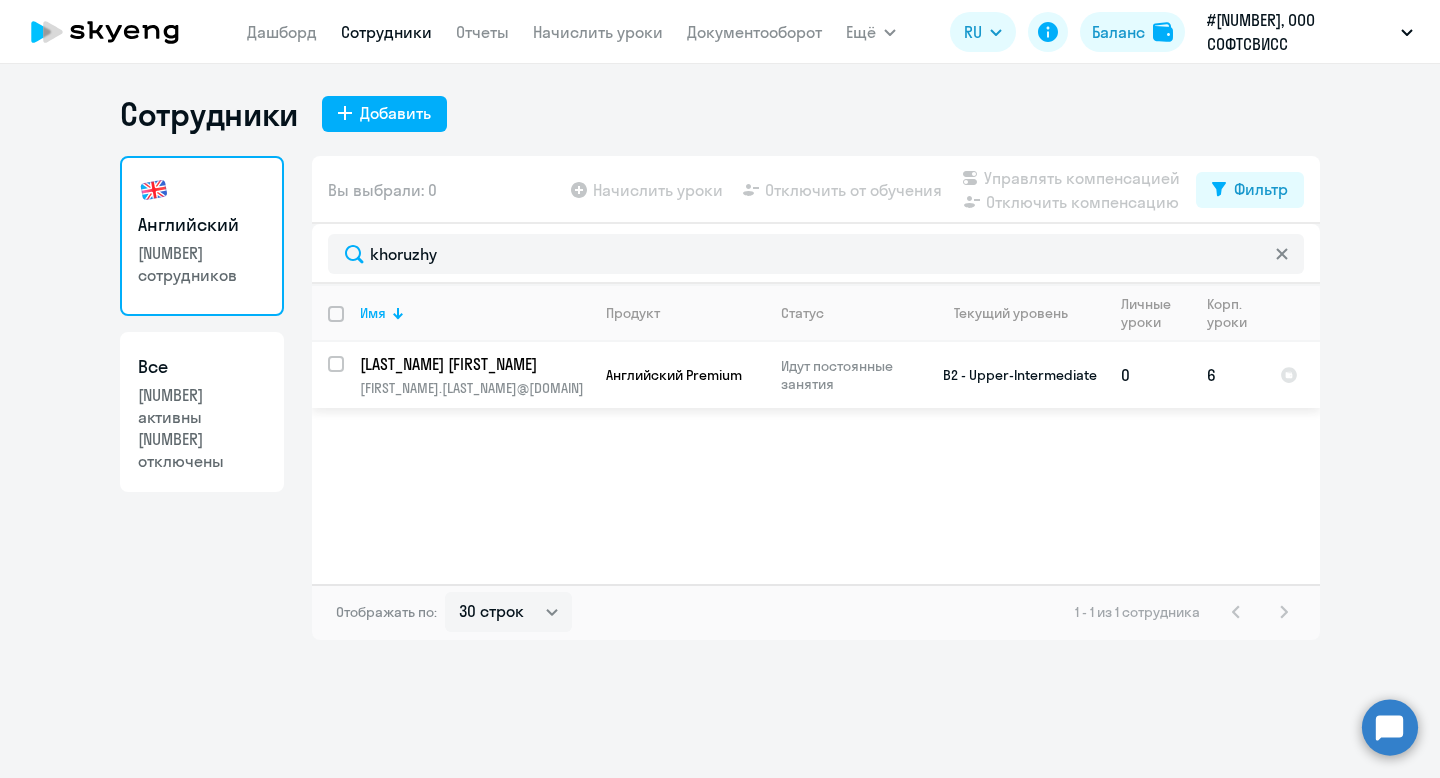 click on "[LAST_NAME] [FIRST_NAME]" 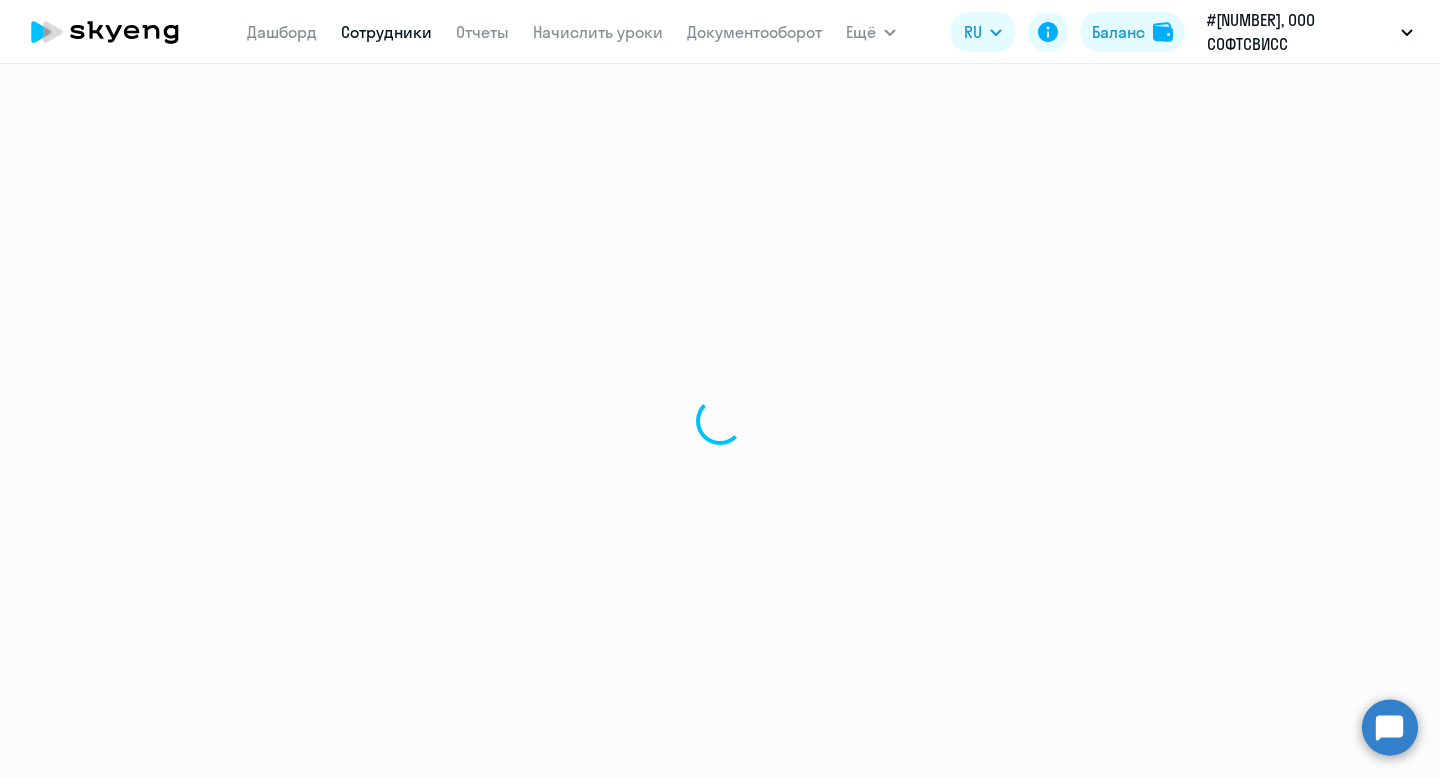 select on "english" 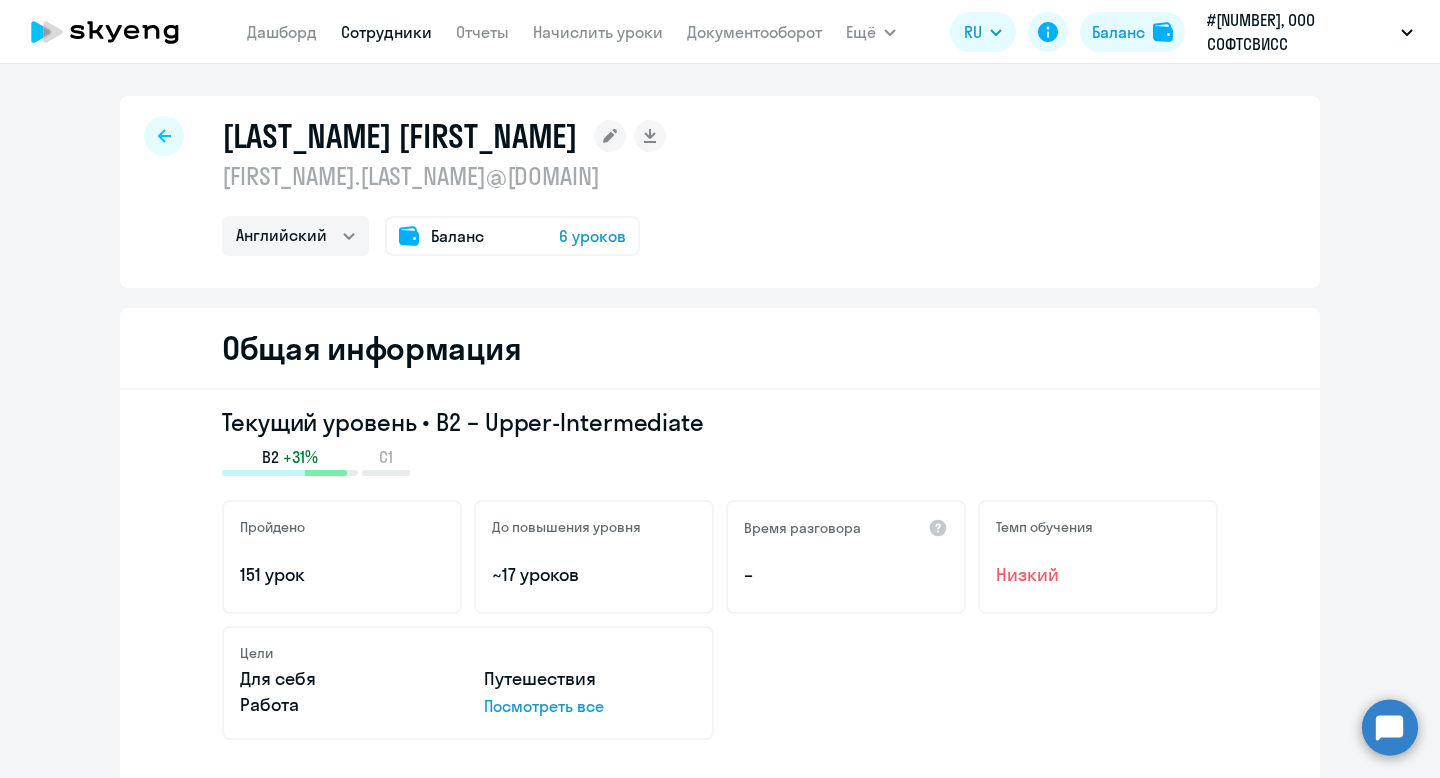 click 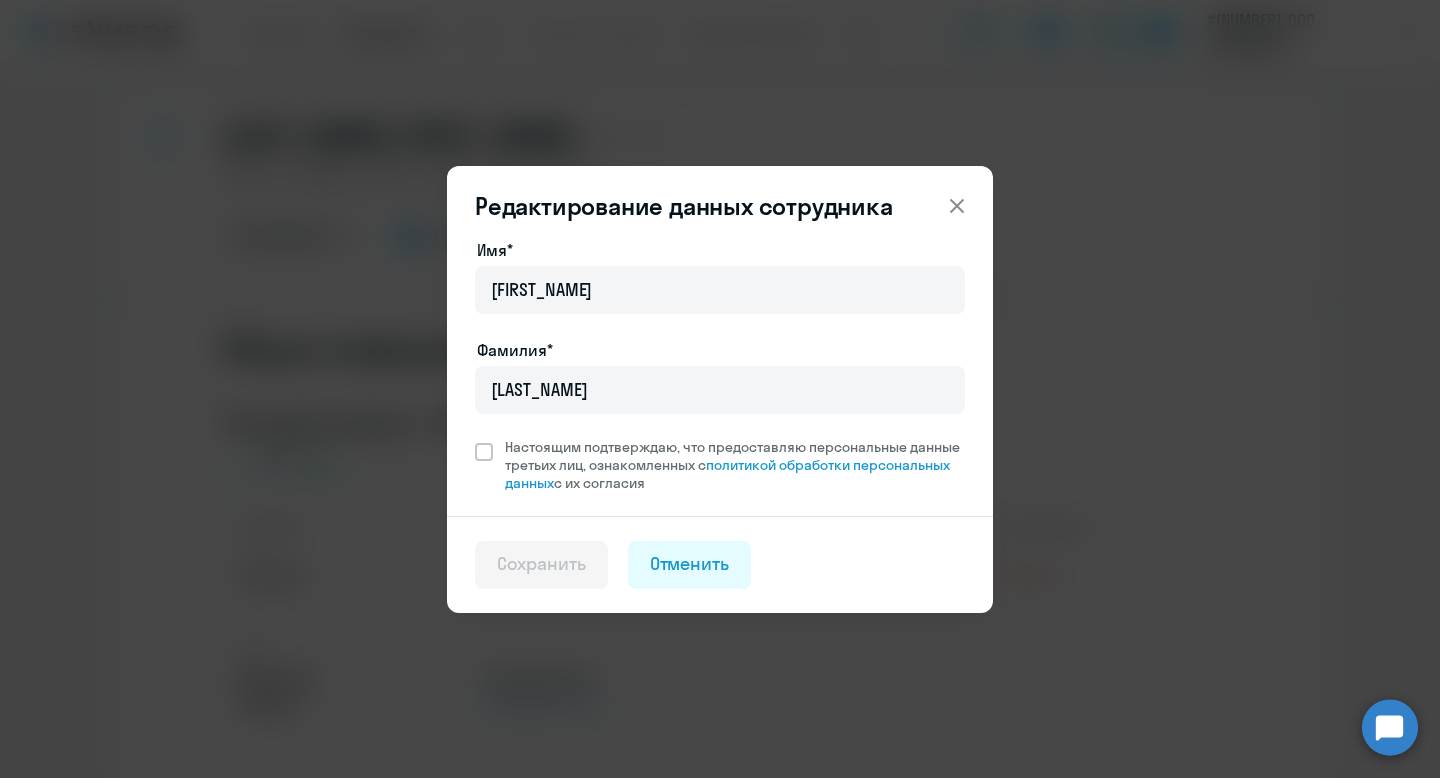 click 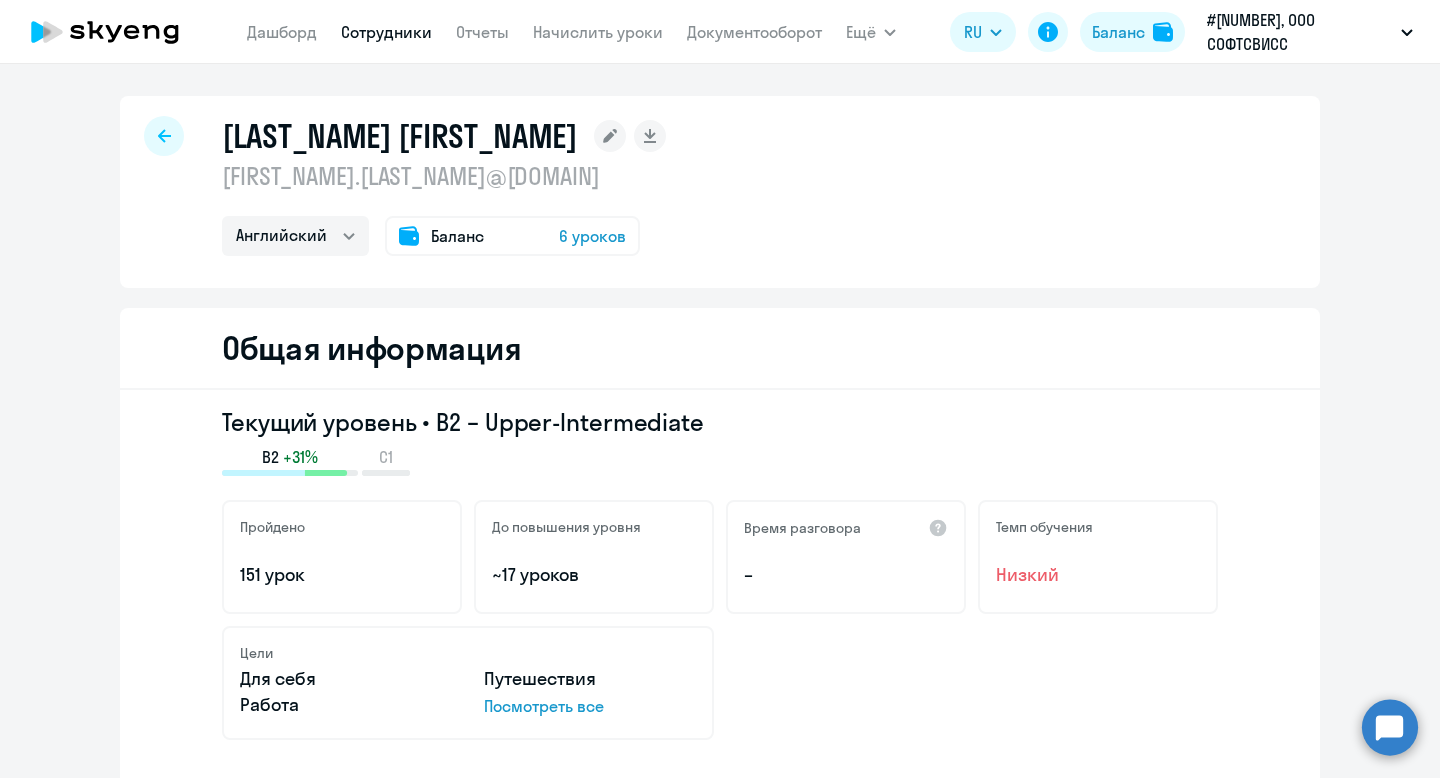 drag, startPoint x: 221, startPoint y: 132, endPoint x: 351, endPoint y: 134, distance: 130.01538 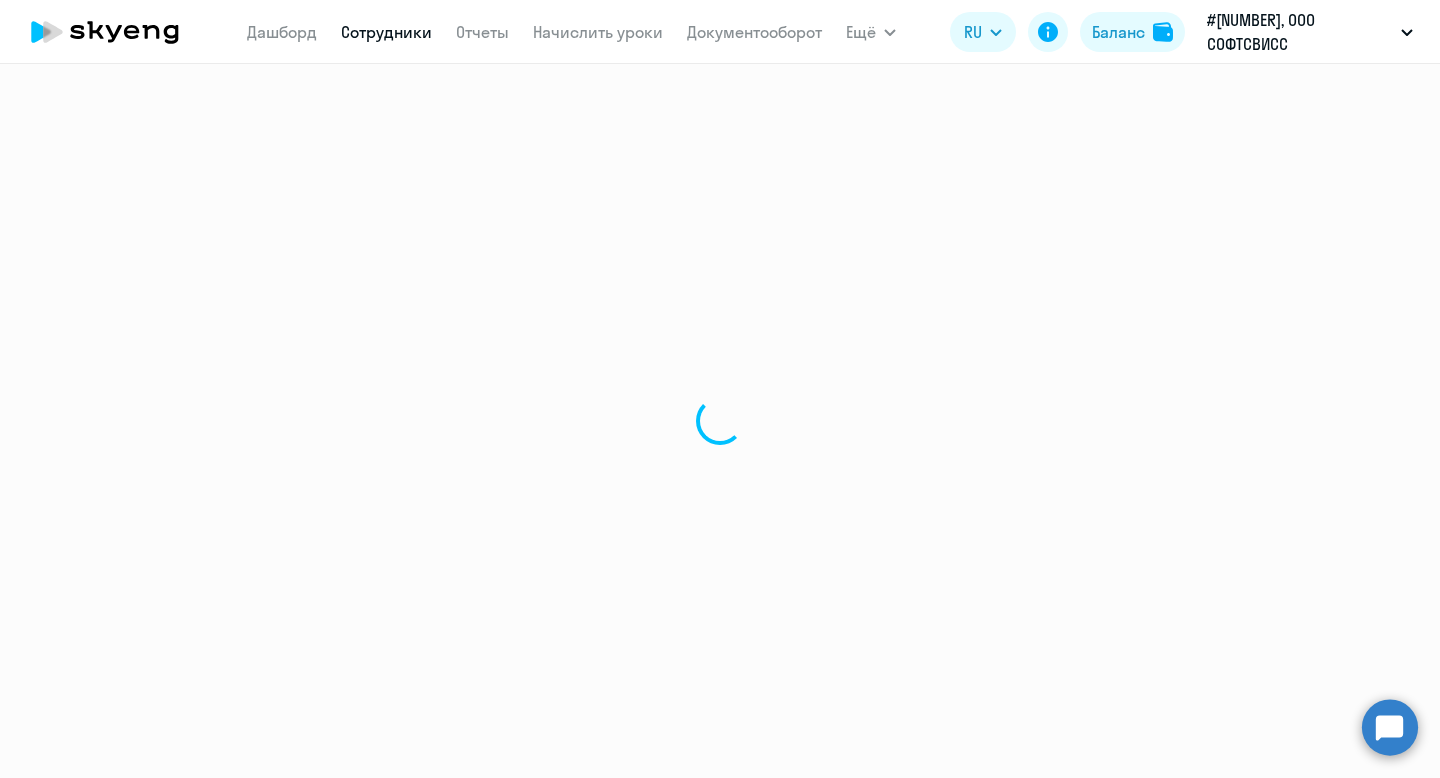 select on "30" 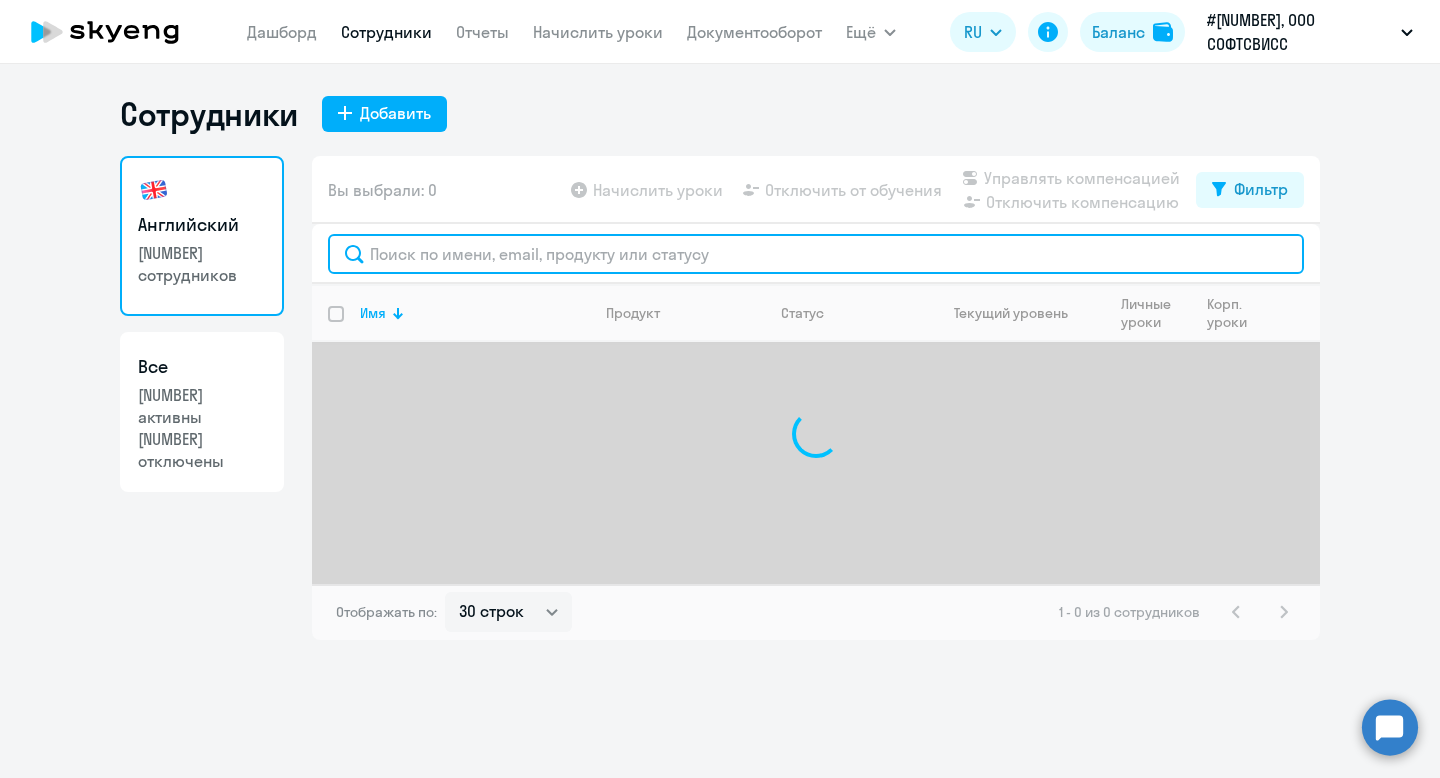 click 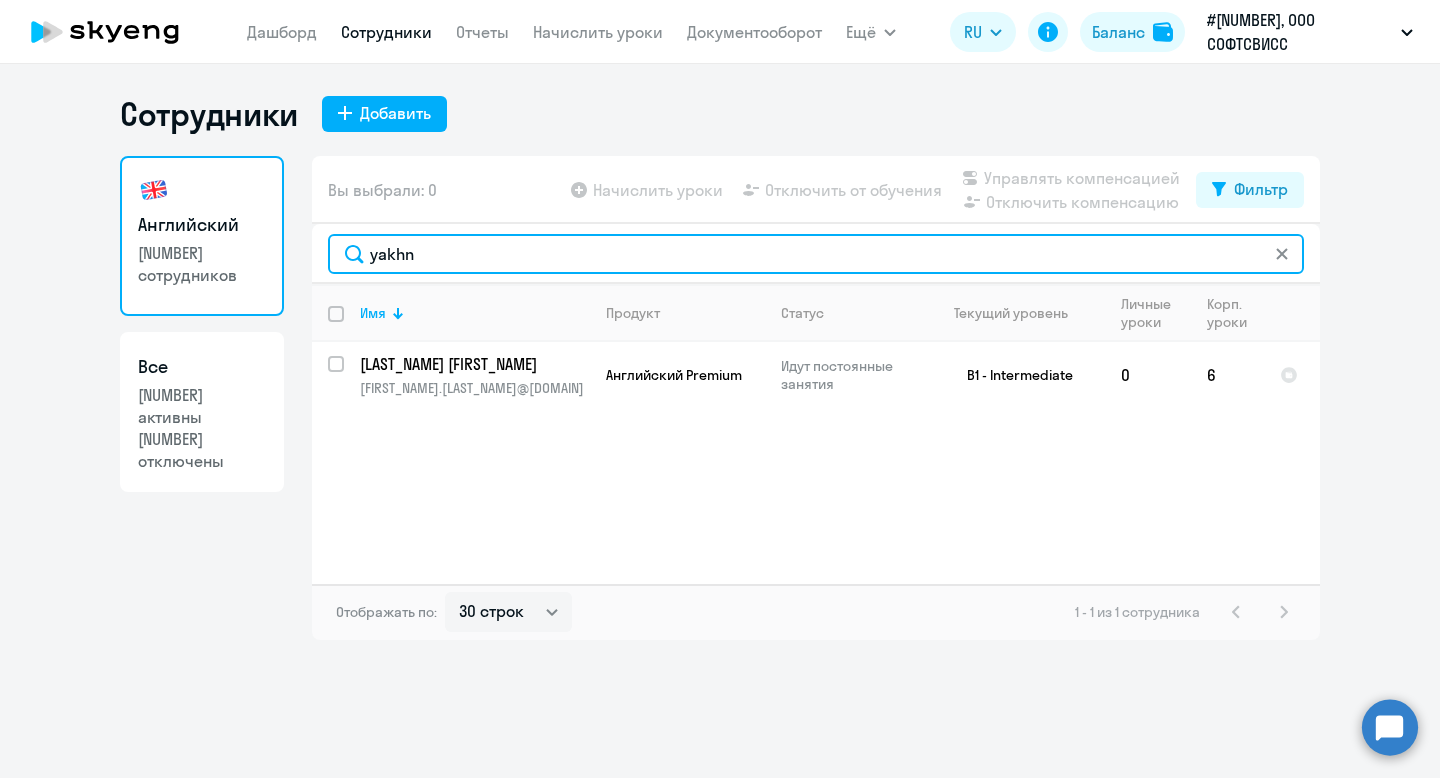 type on "yakhn" 